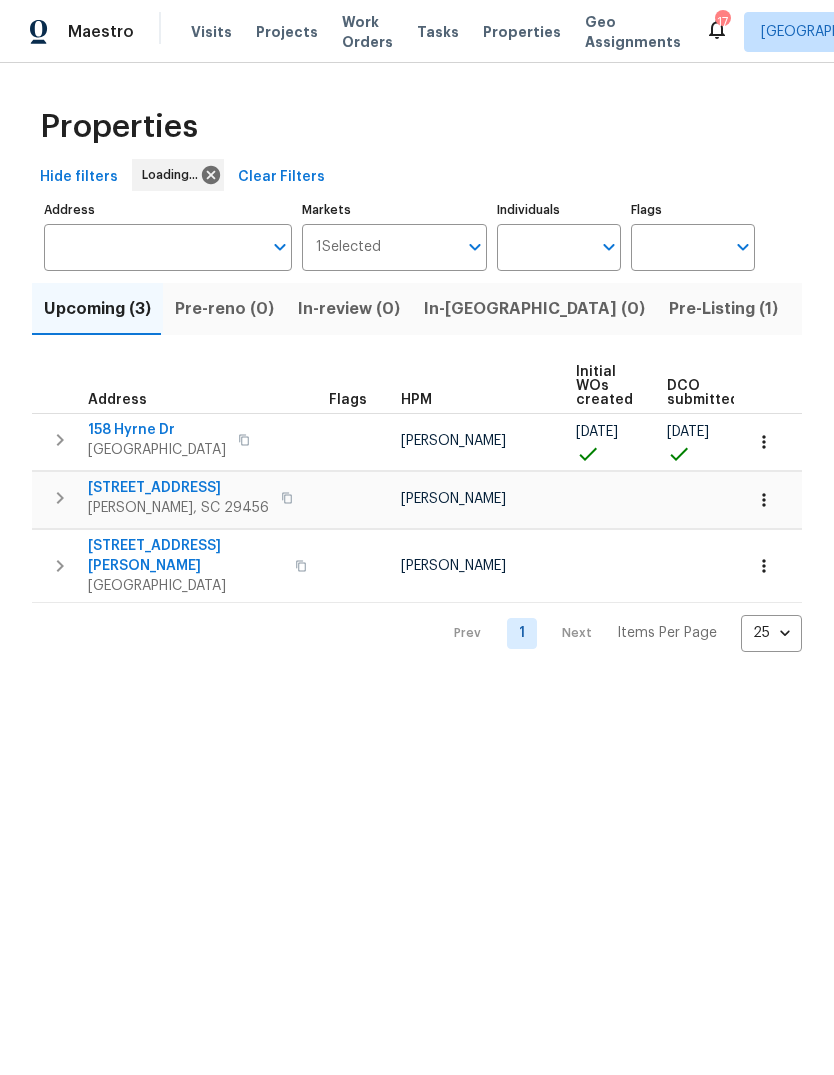 scroll, scrollTop: 0, scrollLeft: 0, axis: both 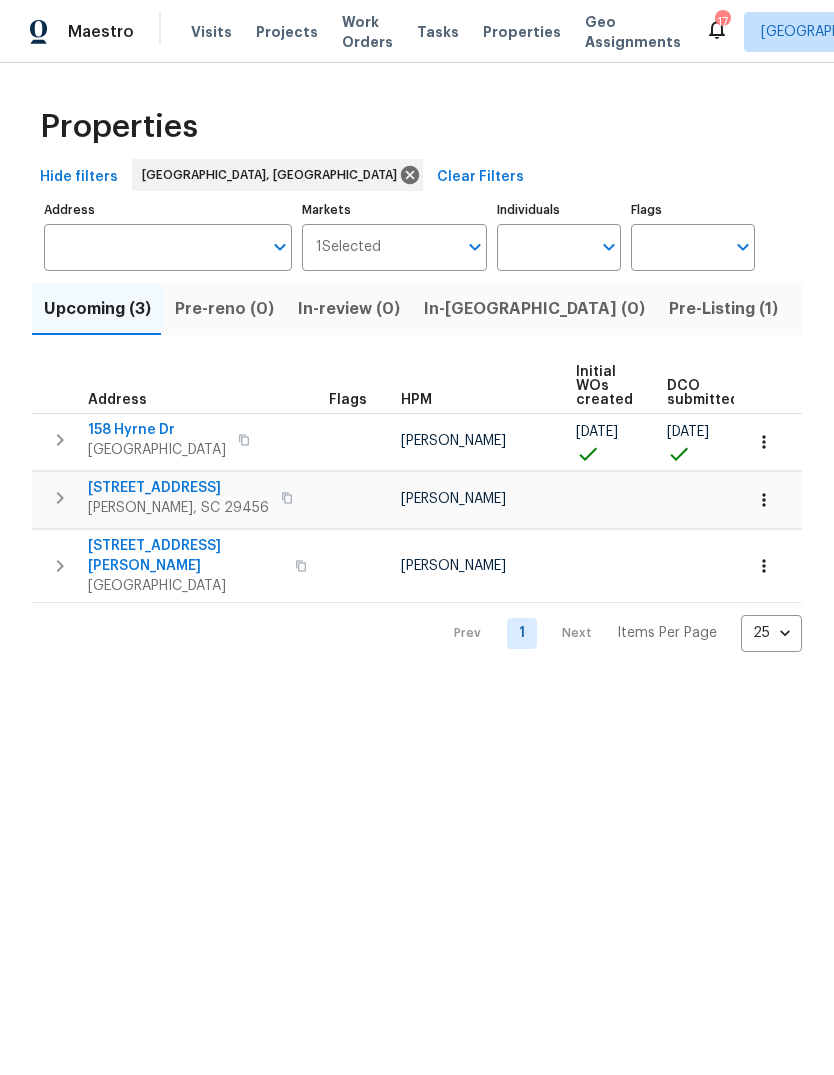 click on "Address" at bounding box center [153, 247] 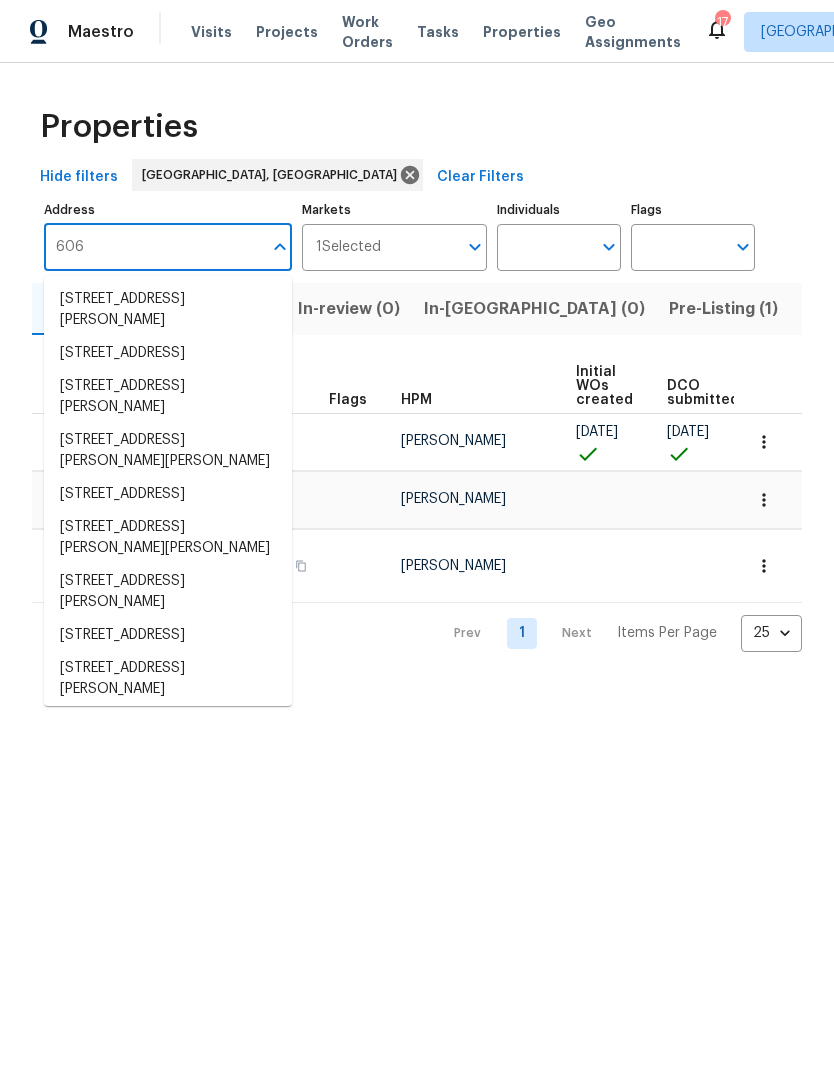 scroll, scrollTop: 509, scrollLeft: 0, axis: vertical 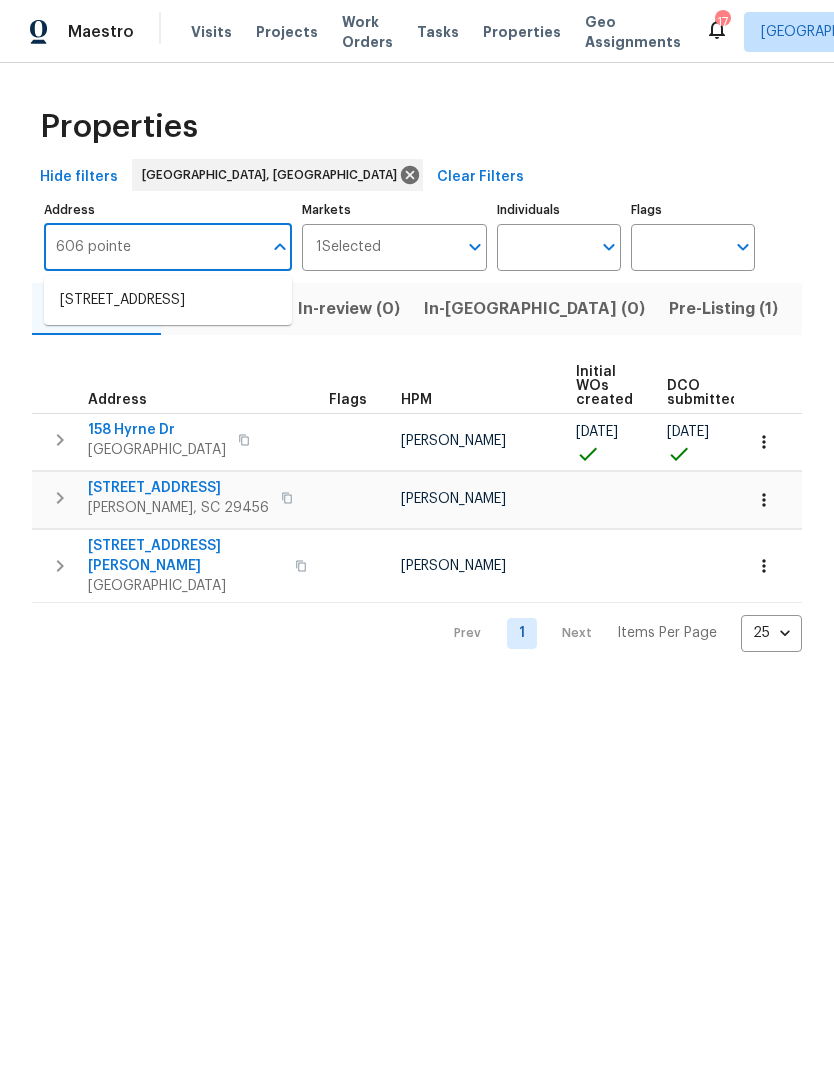 type on "606 pointe" 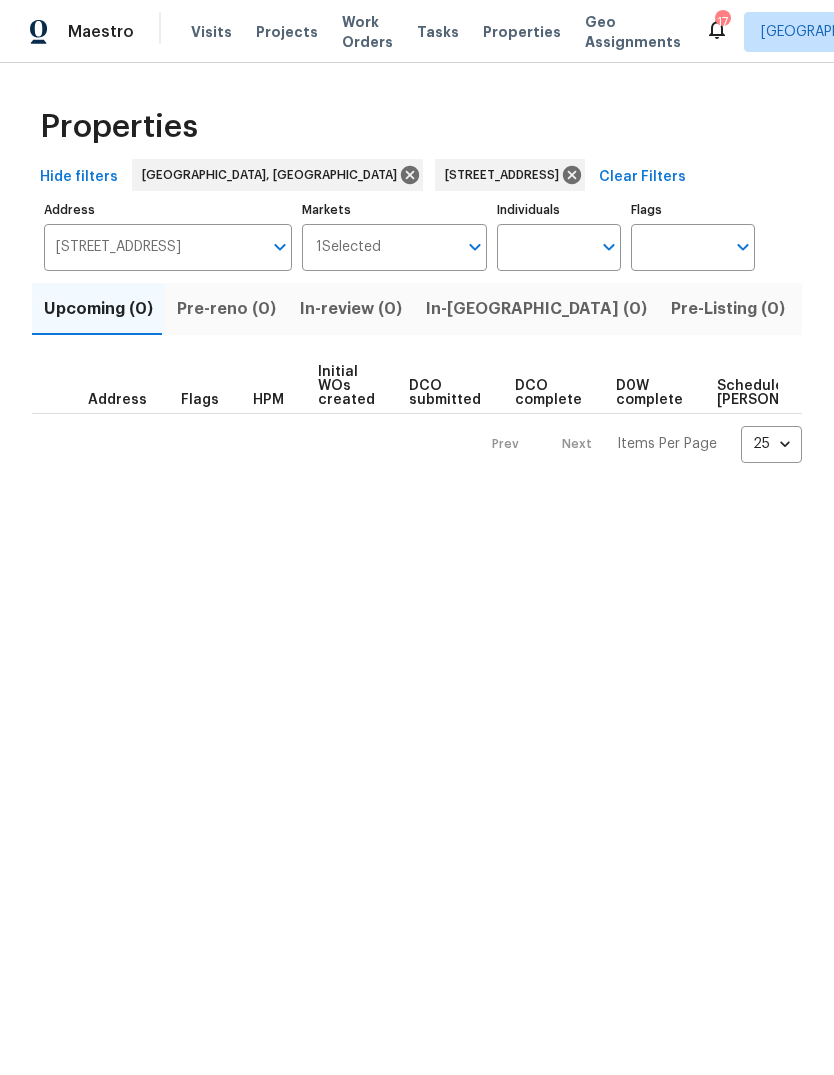 click on "Resale (0)" at bounding box center (950, 309) 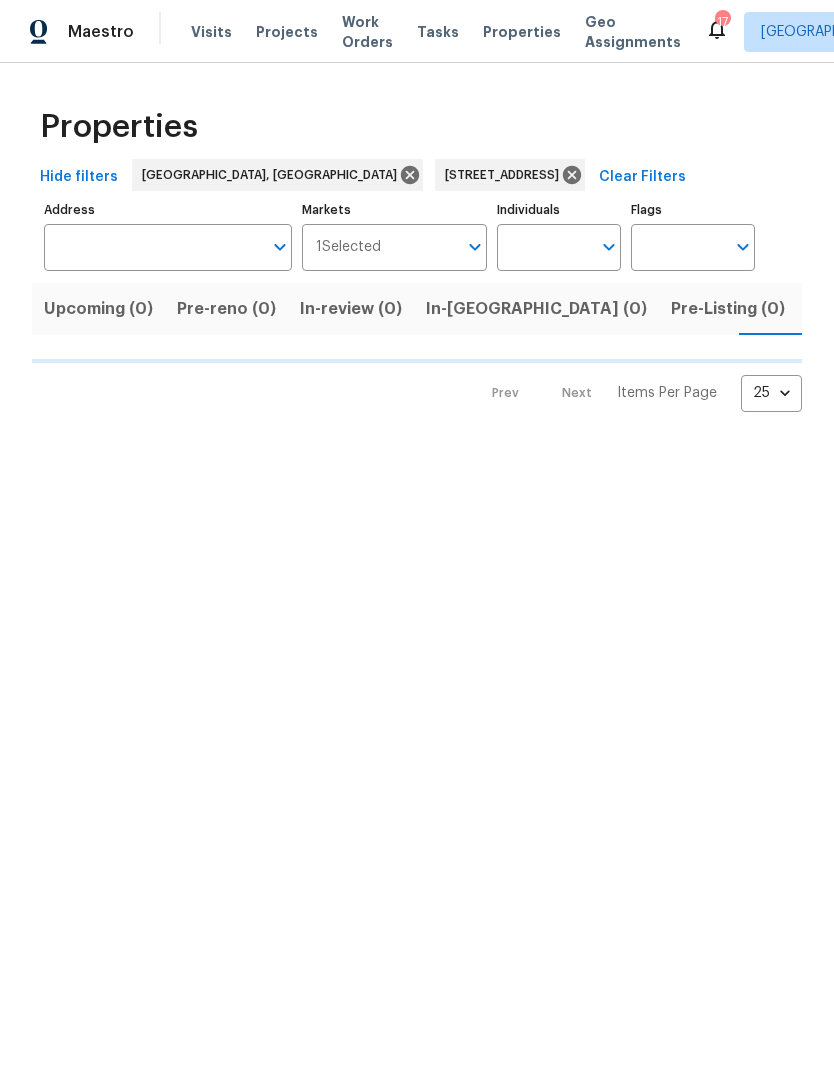 type on "[STREET_ADDRESS]" 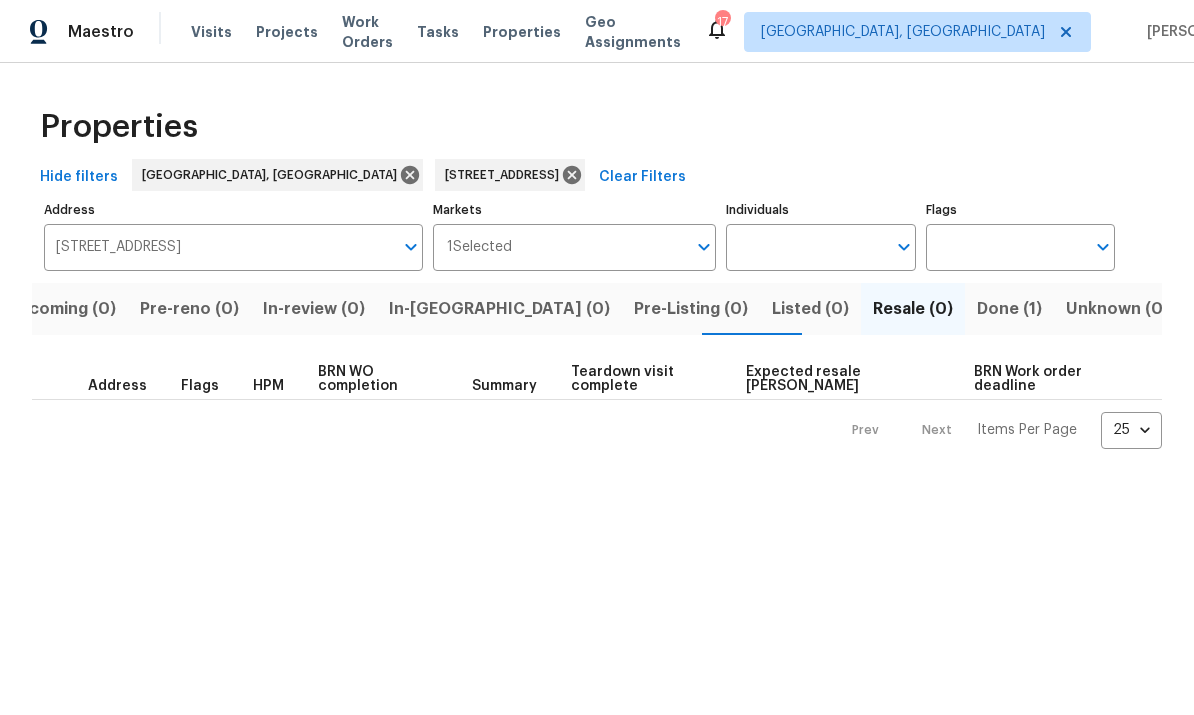 scroll, scrollTop: 0, scrollLeft: 0, axis: both 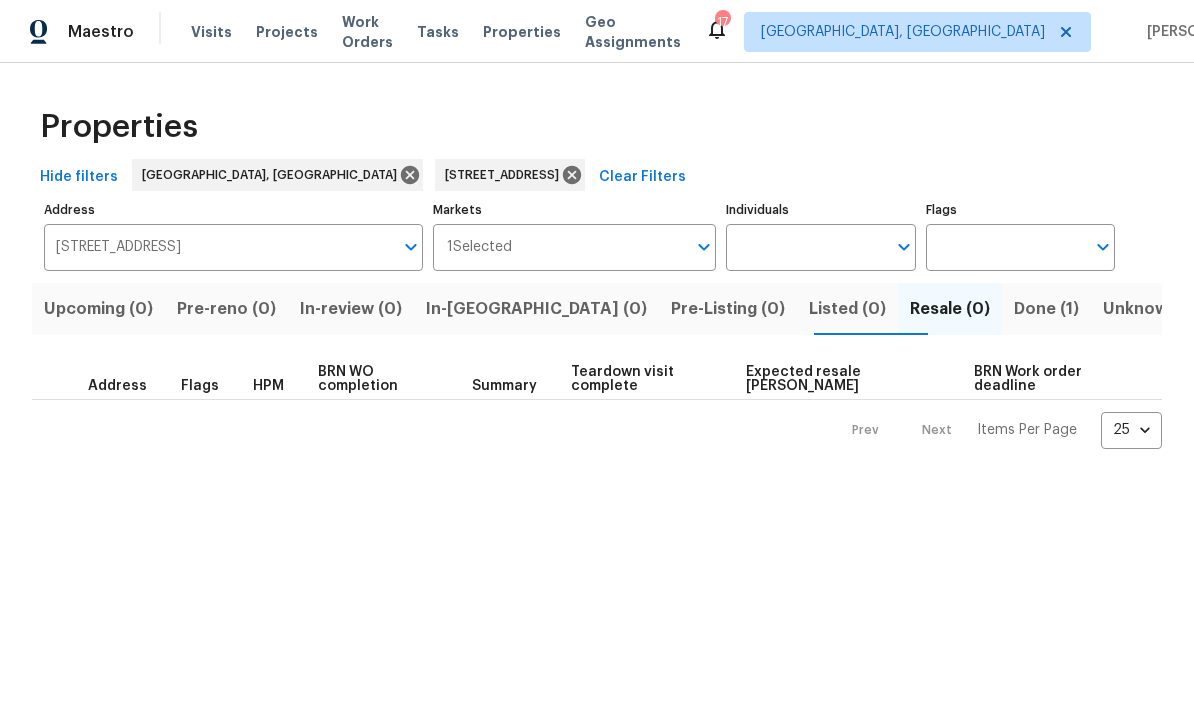 click on "Done (1)" at bounding box center [1046, 309] 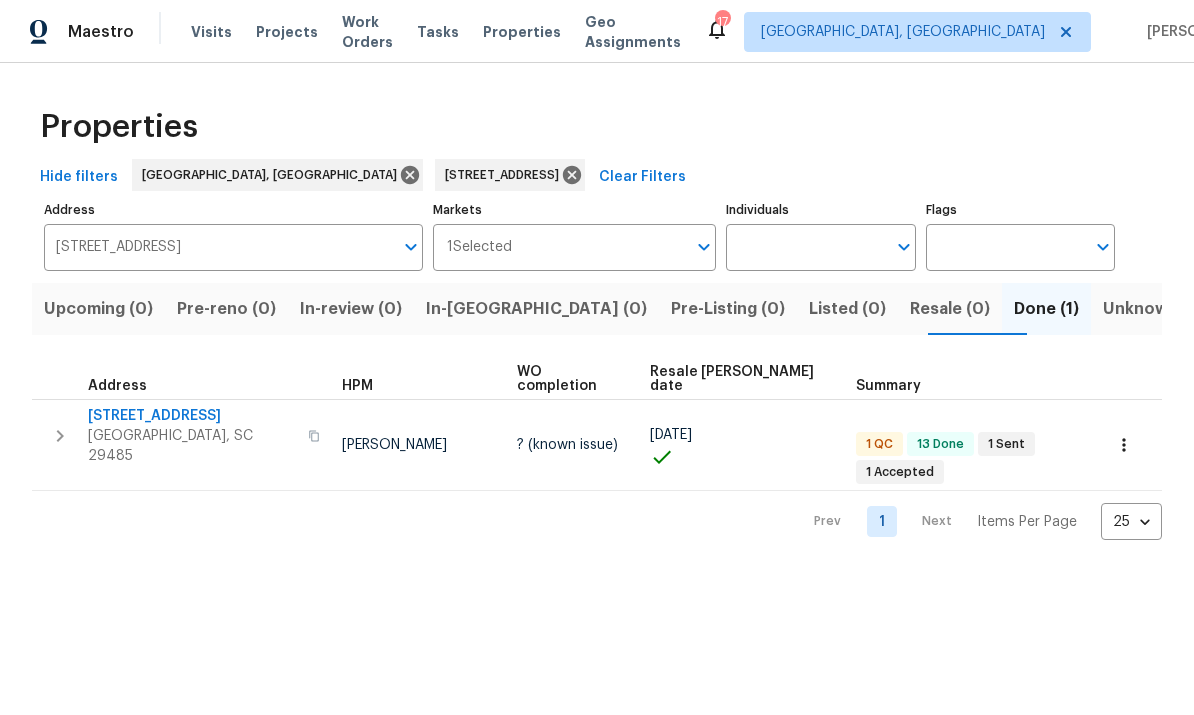 click on "[STREET_ADDRESS]" at bounding box center [192, 416] 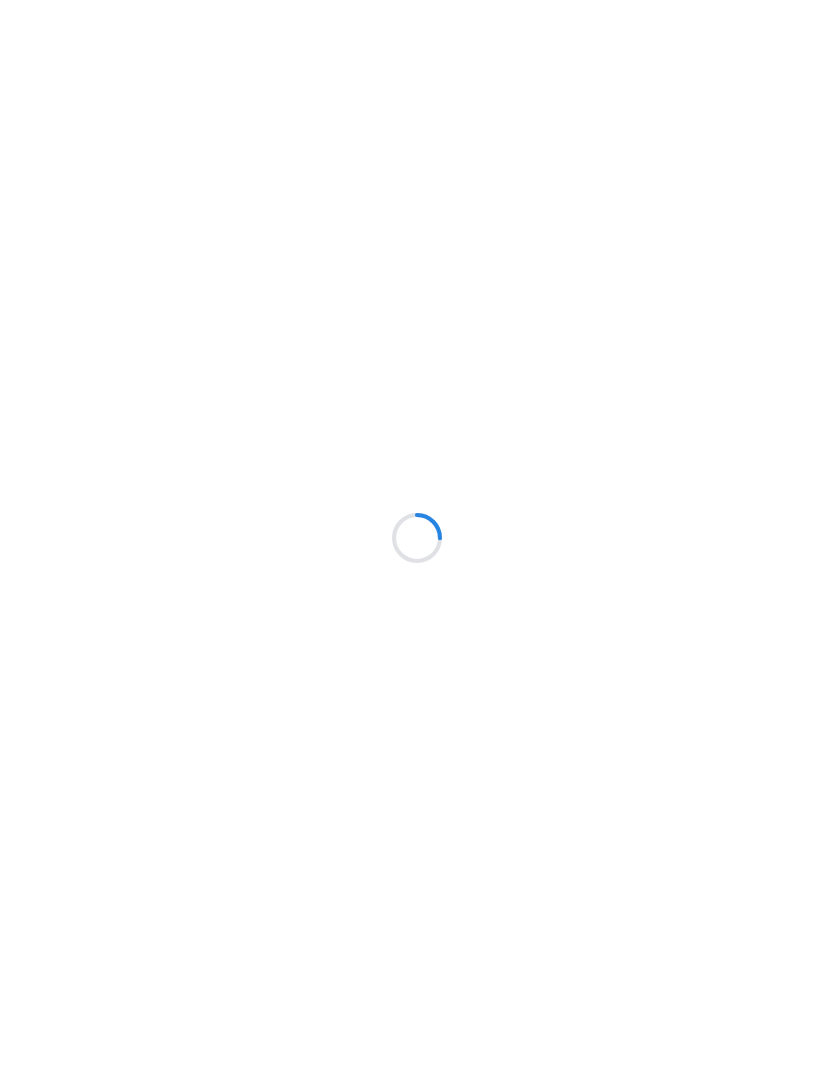 scroll, scrollTop: 0, scrollLeft: 0, axis: both 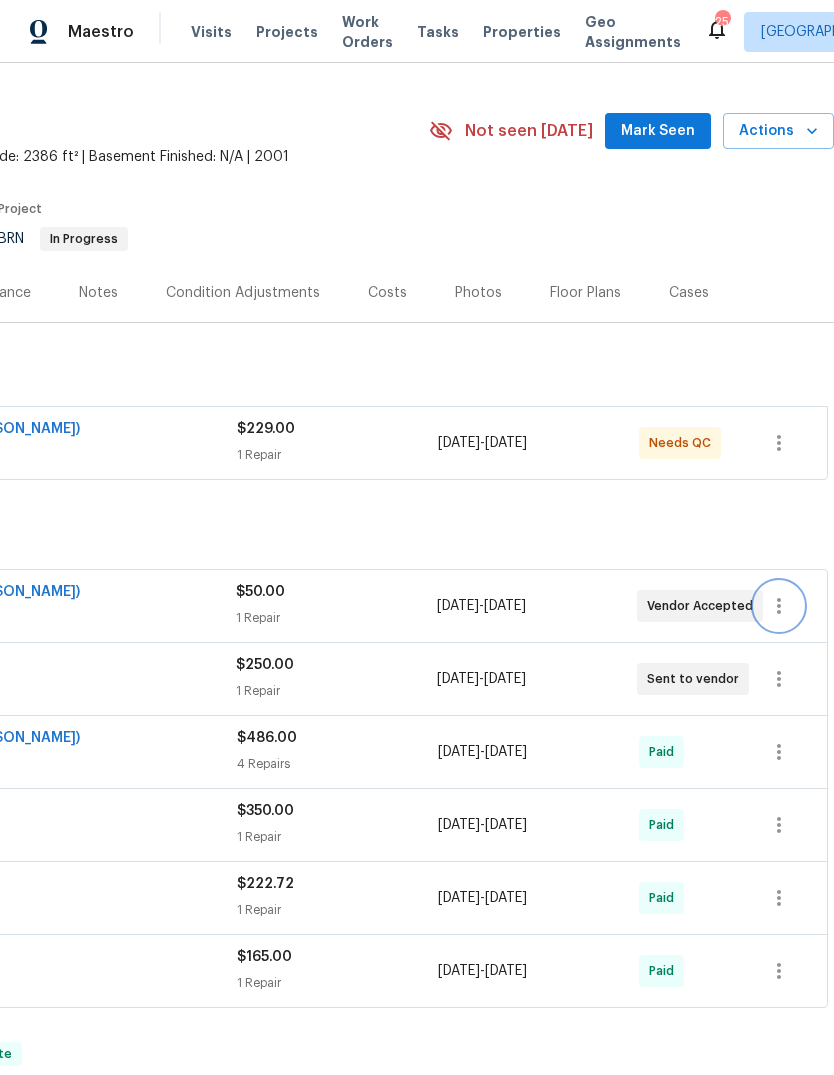 click 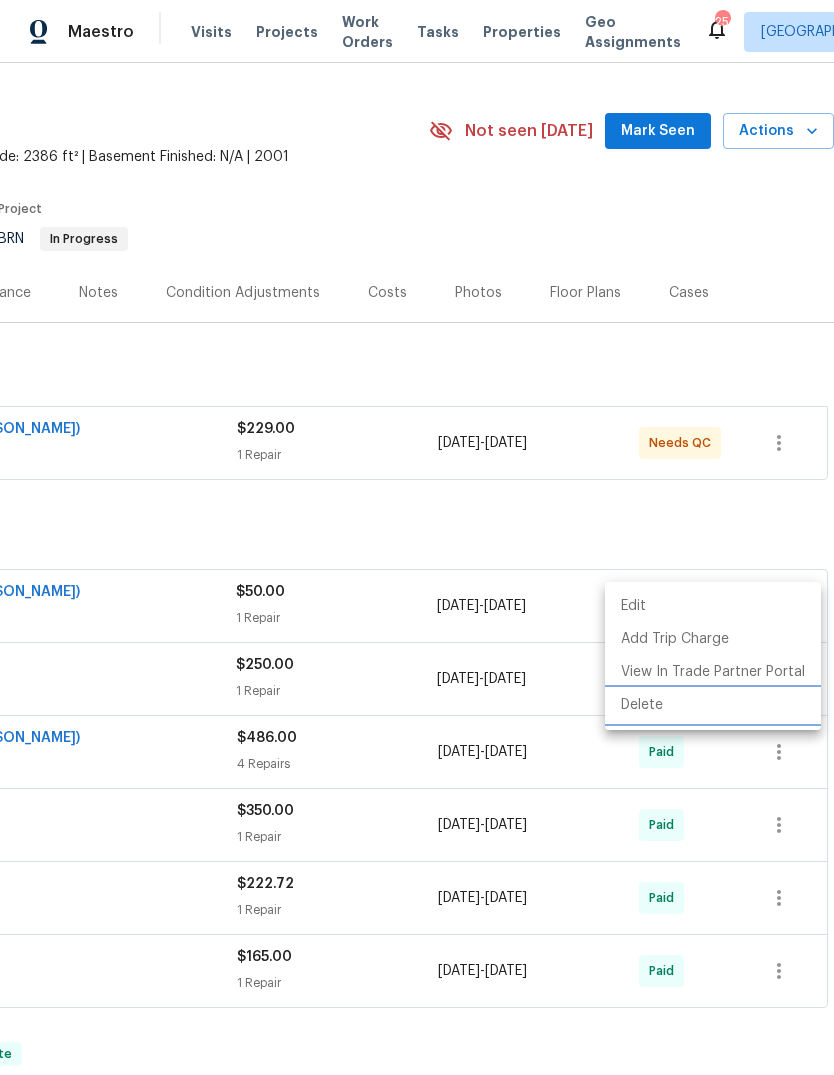 click on "Delete" at bounding box center (713, 705) 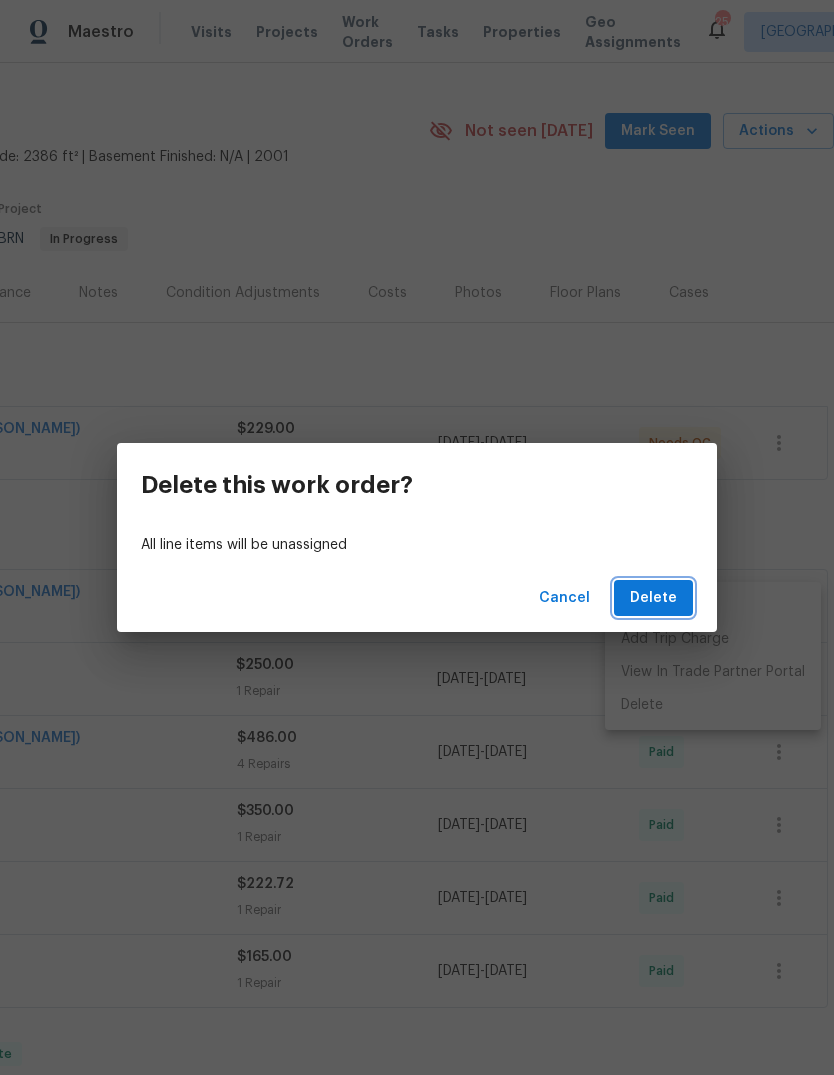 click on "Delete" at bounding box center (653, 598) 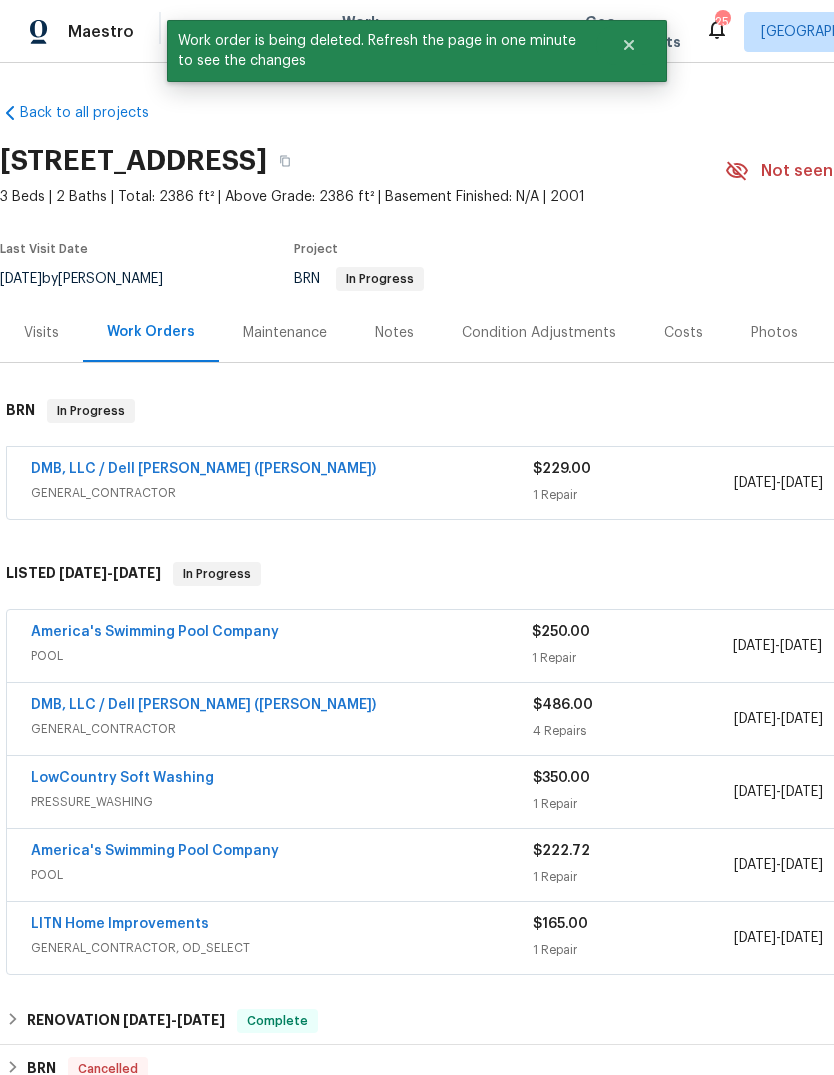 scroll, scrollTop: 0, scrollLeft: 0, axis: both 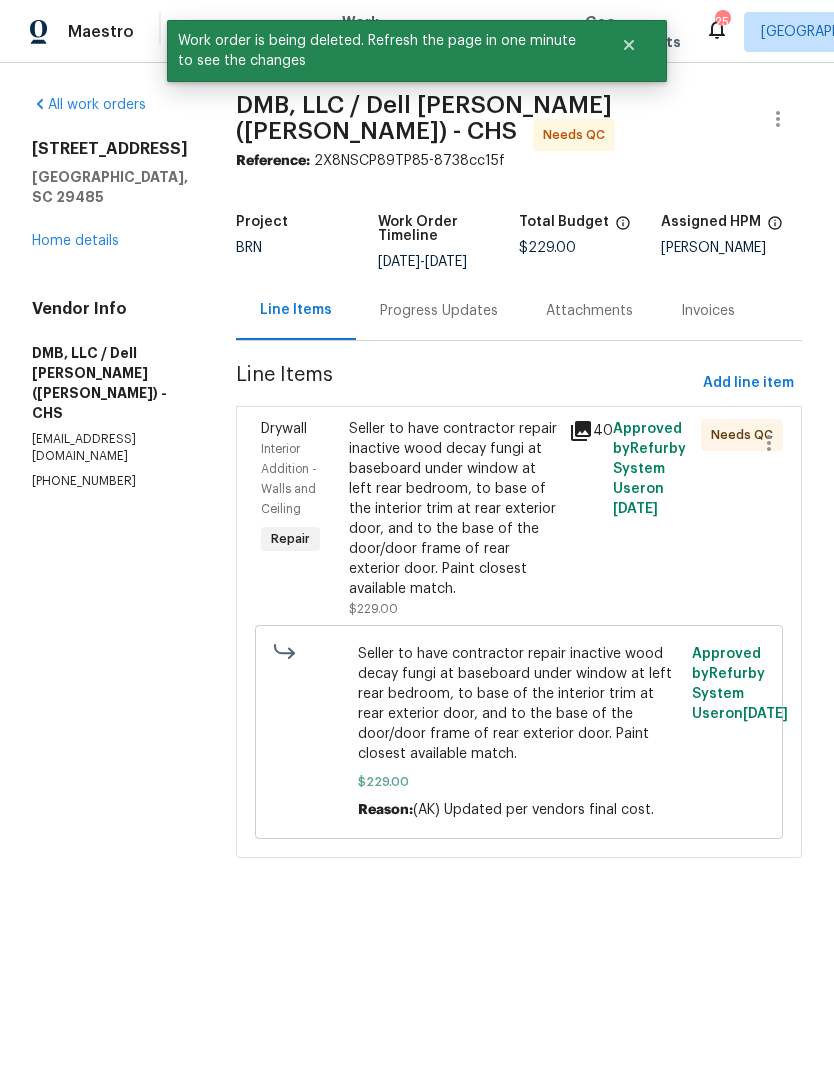 click on "Seller to have contractor repair inactive wood decay fungi at baseboard under window at left rear bedroom, to base of the interior trim at rear exterior door, and to the base of the door/door frame of rear exterior door. Paint closest available match." at bounding box center [453, 509] 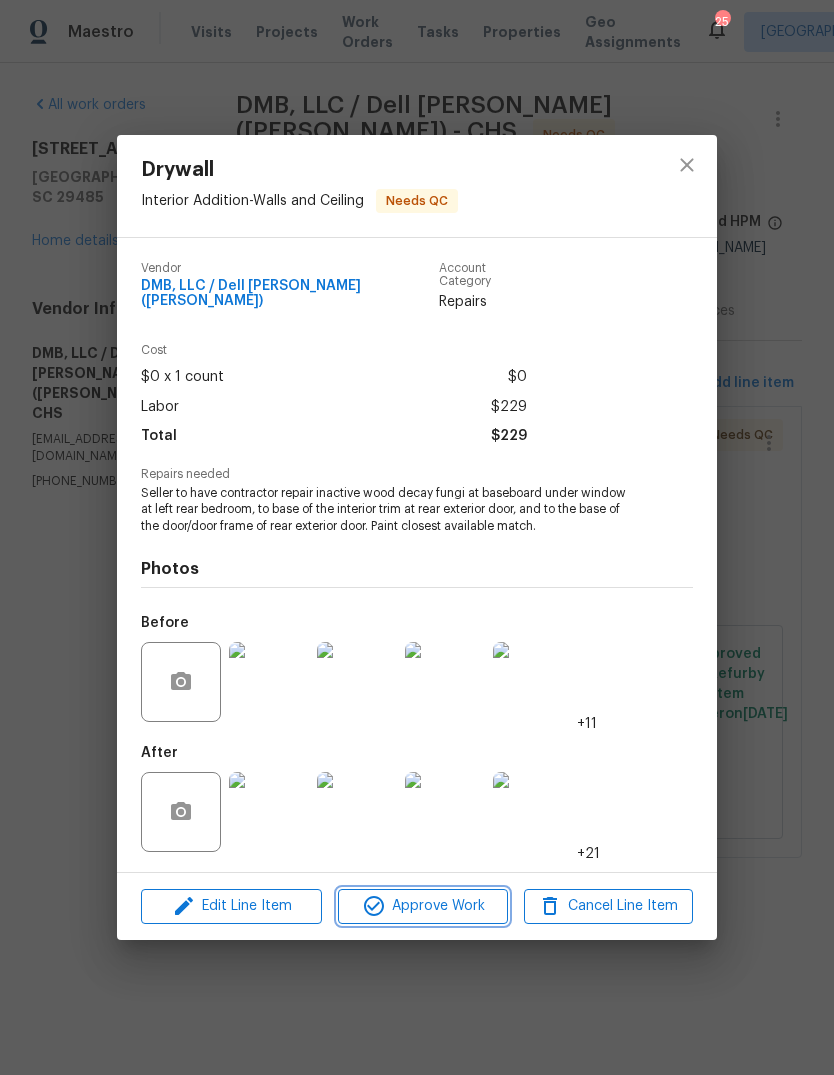 click on "Approve Work" at bounding box center [422, 906] 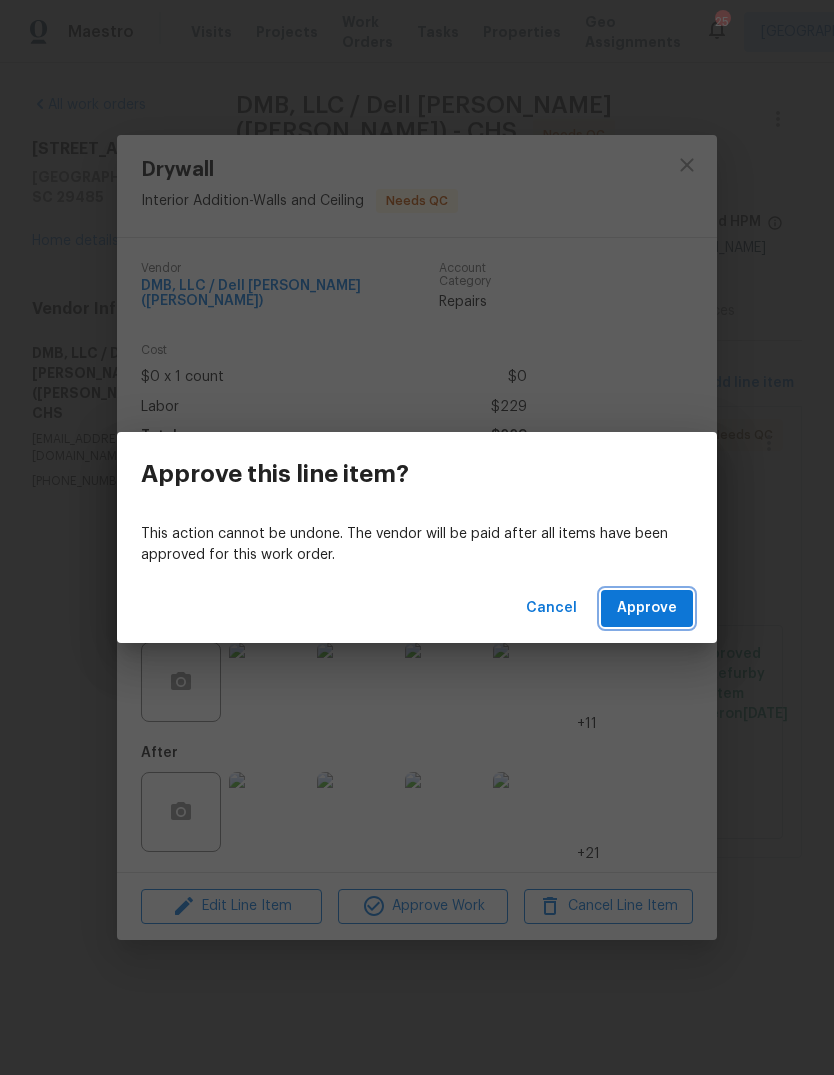 click on "Approve" at bounding box center (647, 608) 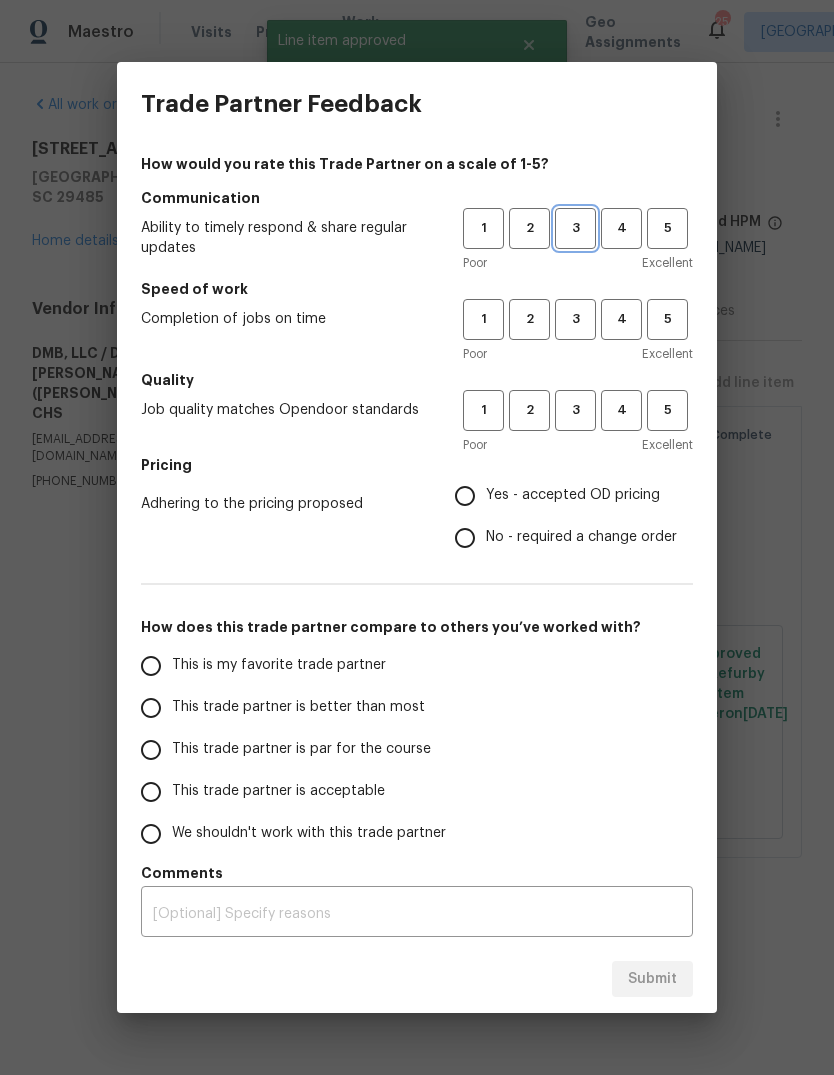 click on "3" at bounding box center [575, 228] 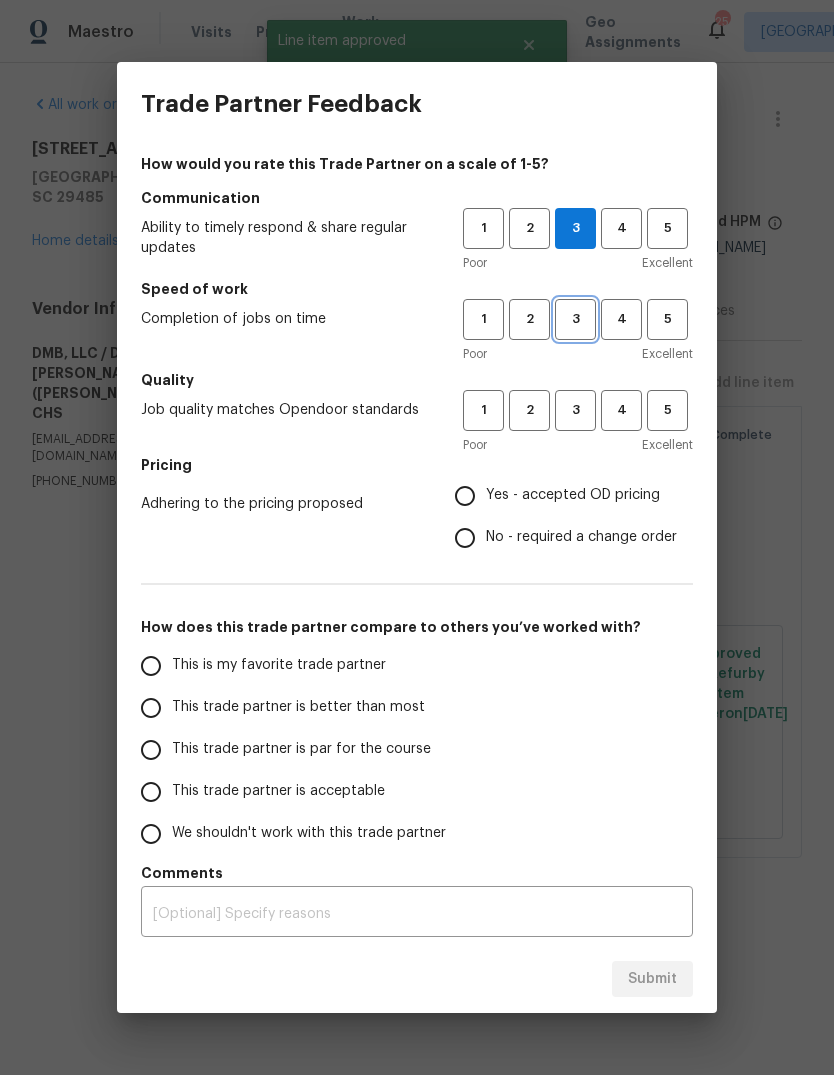 click on "3" at bounding box center (575, 319) 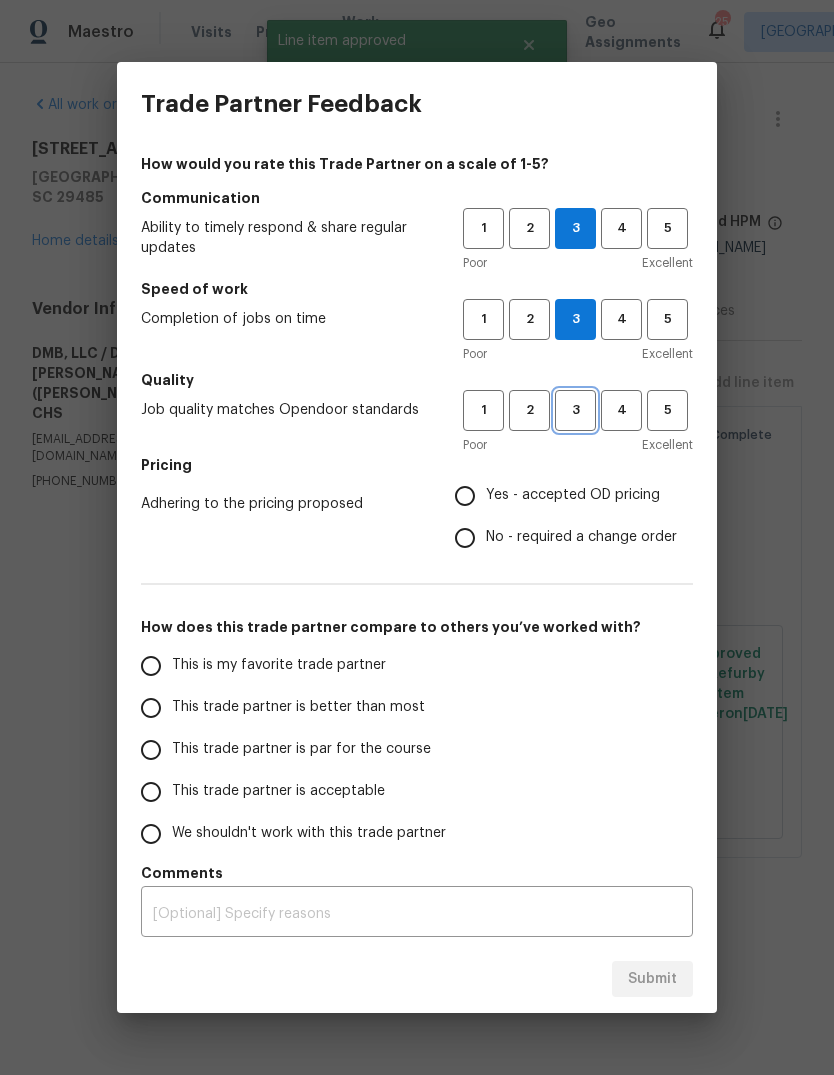 click on "3" at bounding box center [575, 410] 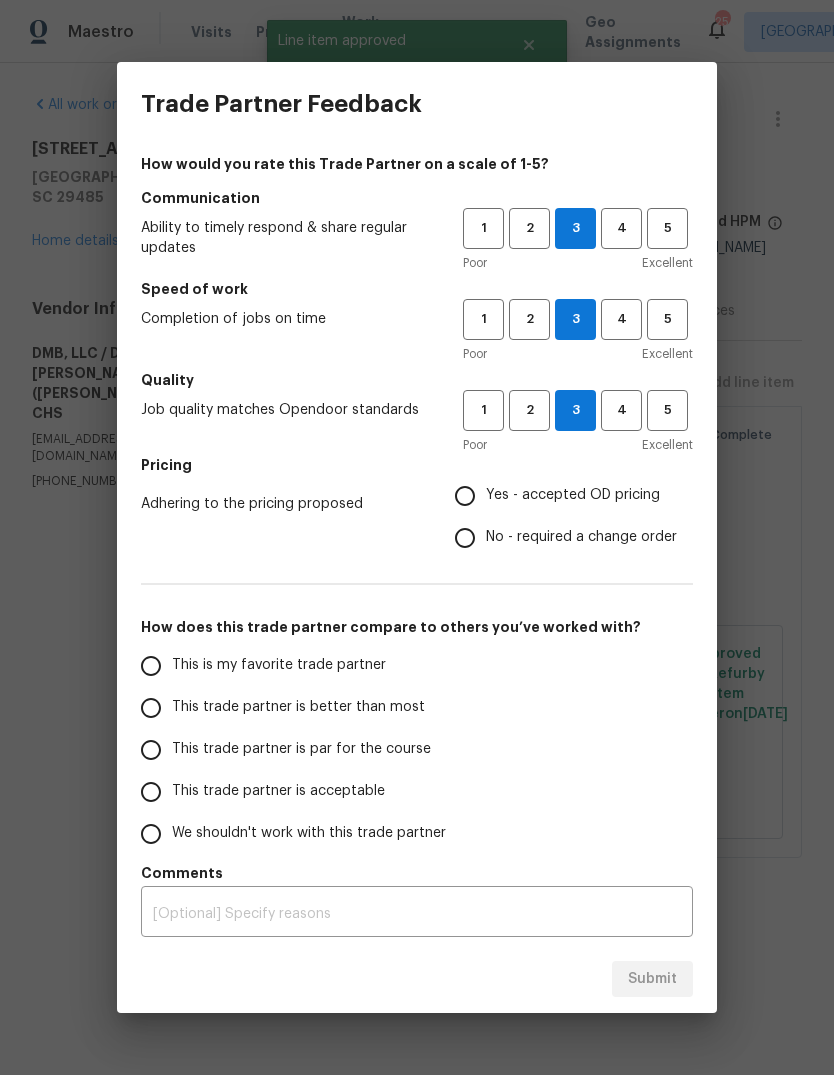 click on "Yes - accepted OD pricing" at bounding box center (465, 496) 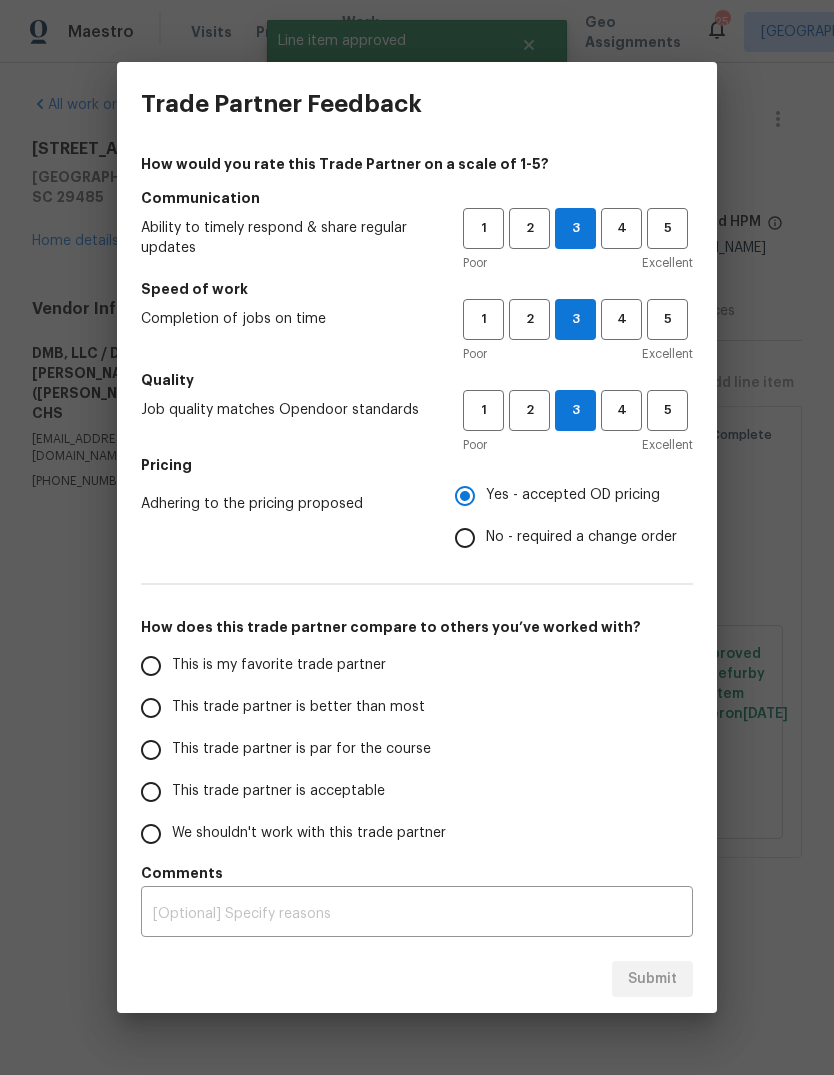 click on "This trade partner is par for the course" at bounding box center (151, 750) 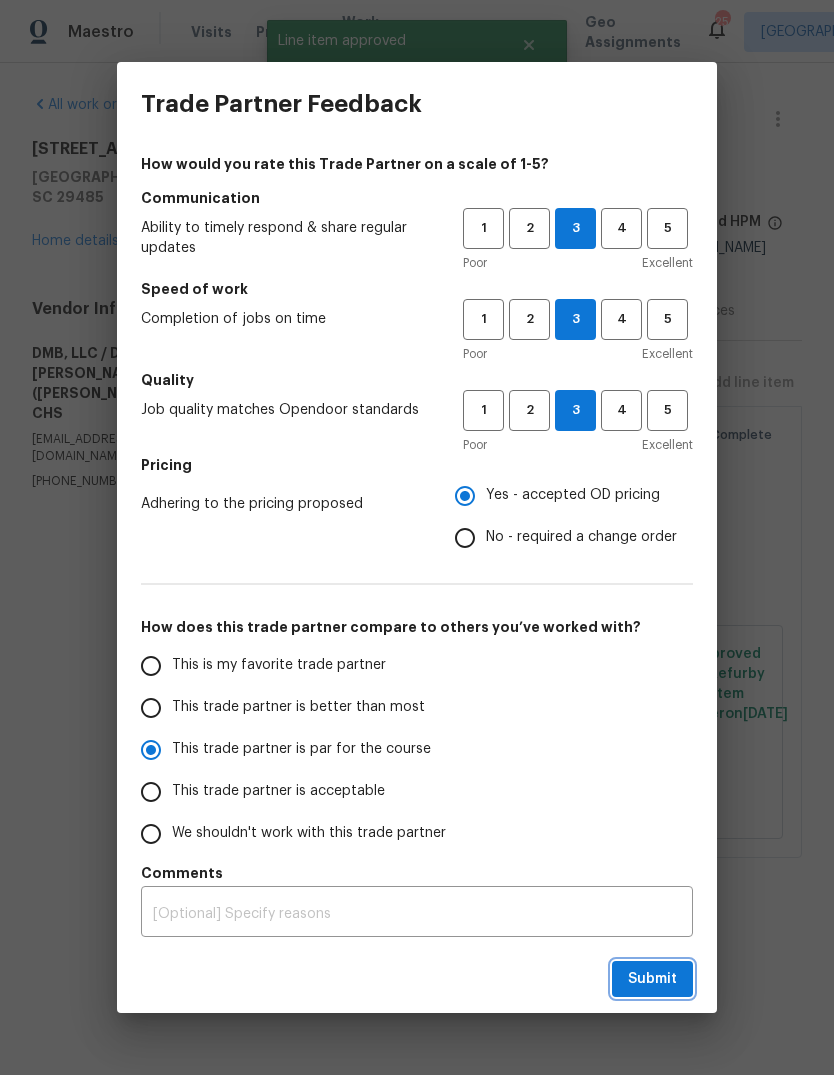 click on "Submit" at bounding box center [652, 979] 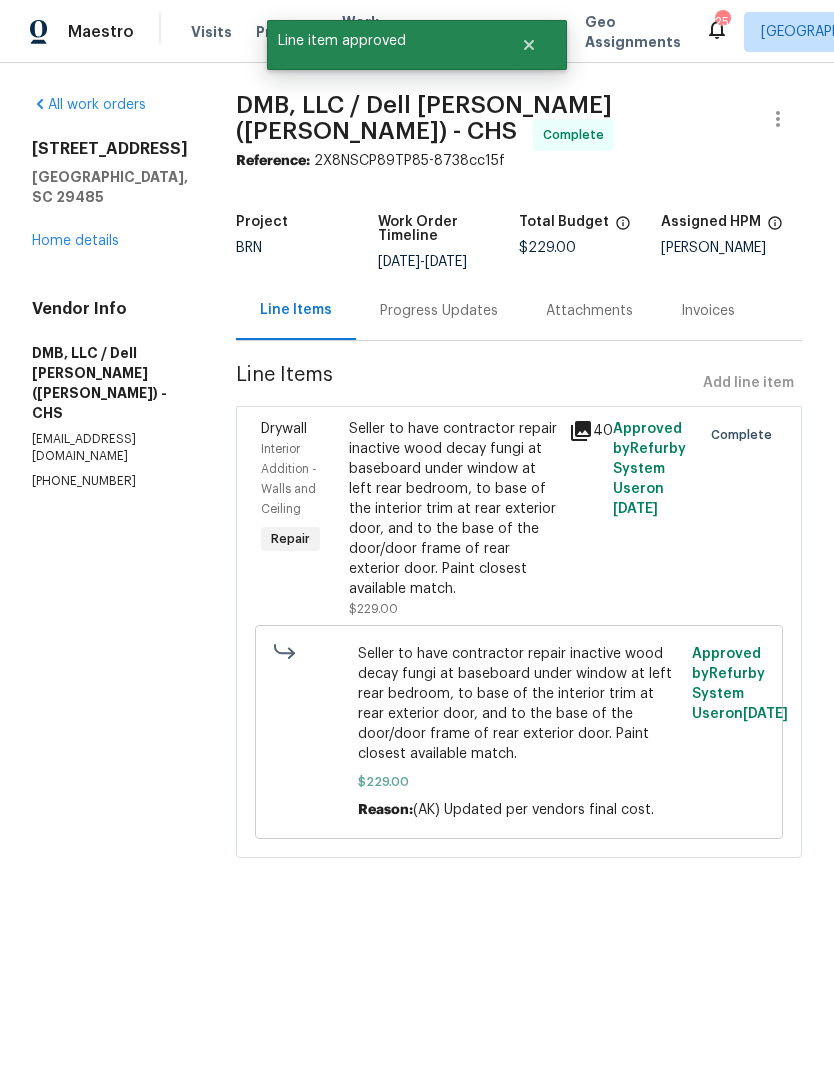 radio on "true" 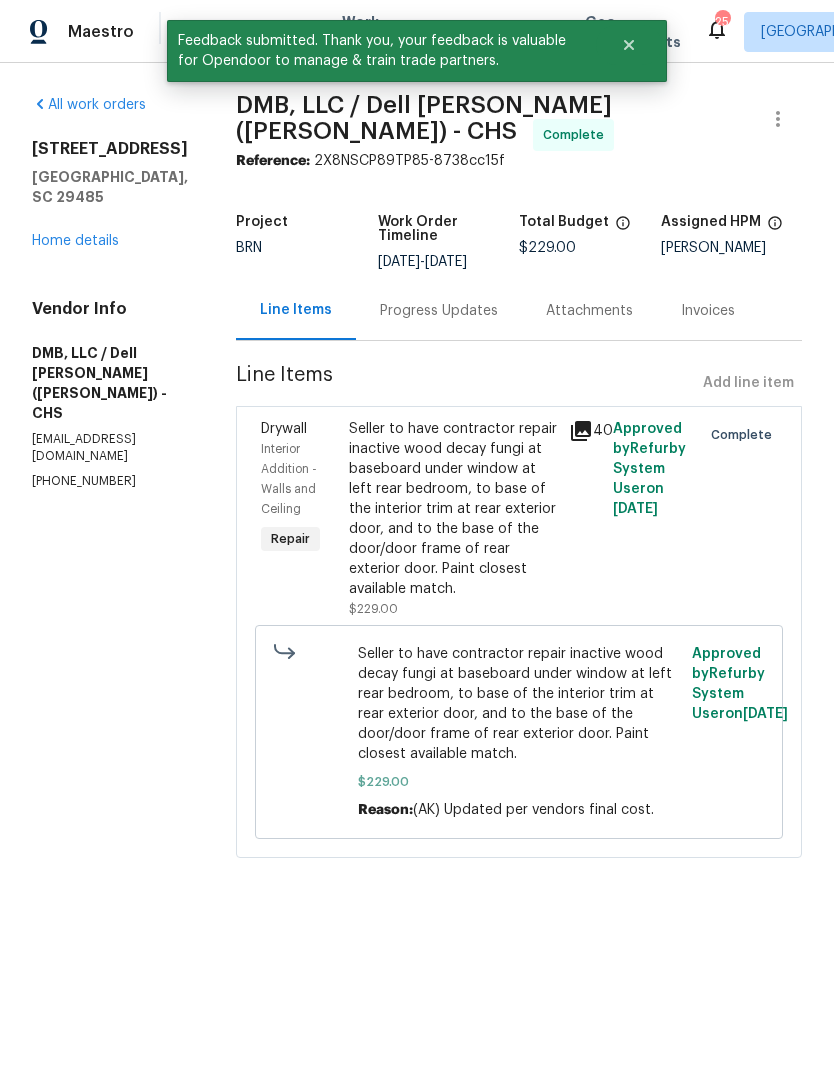 click on "Home details" at bounding box center (75, 241) 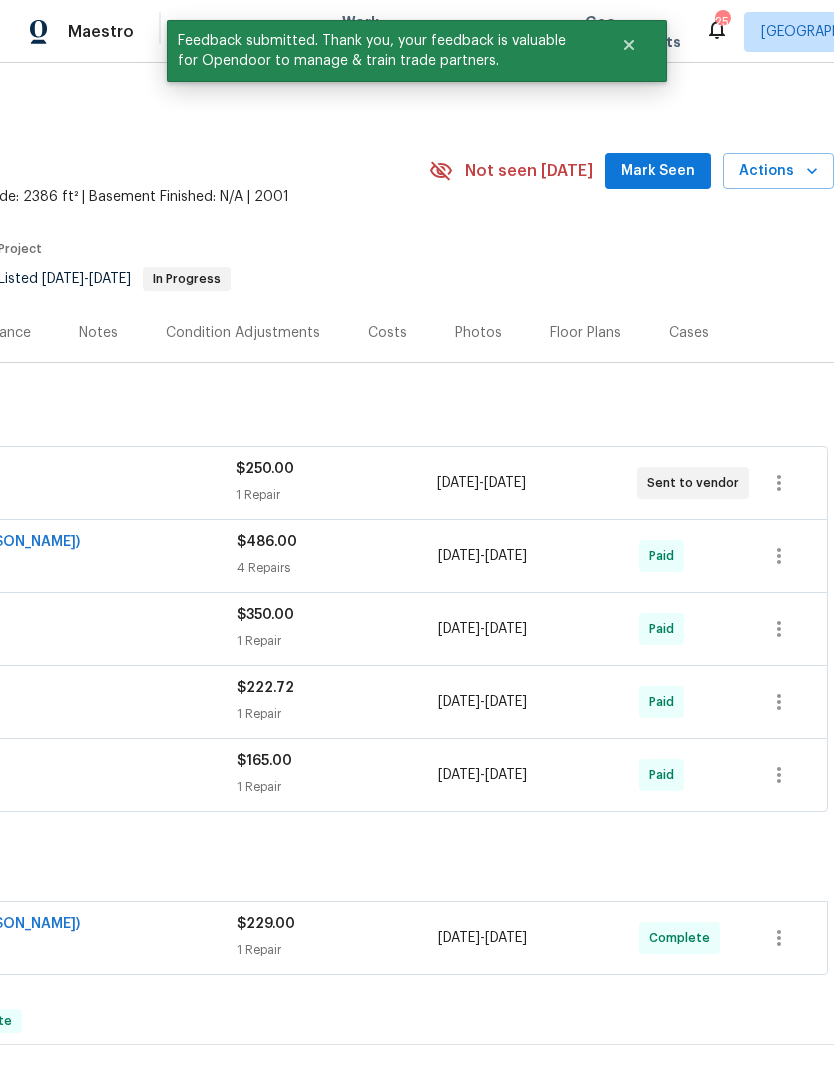 scroll, scrollTop: 0, scrollLeft: 296, axis: horizontal 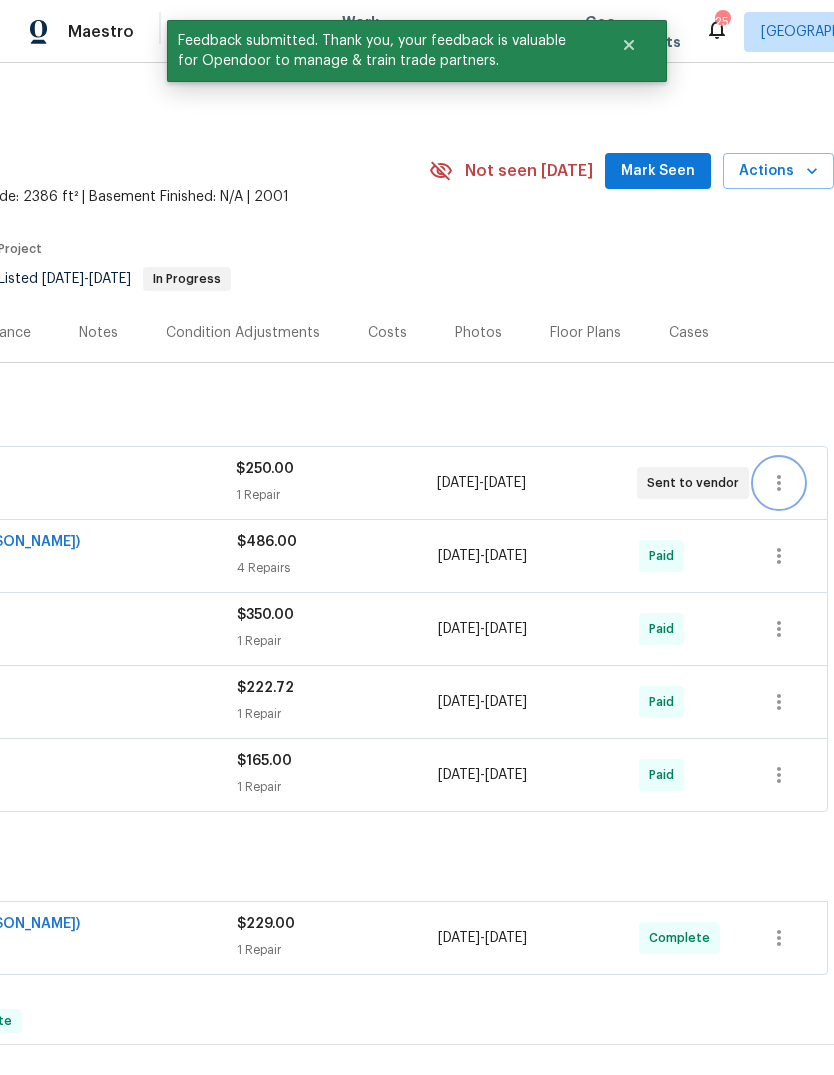click 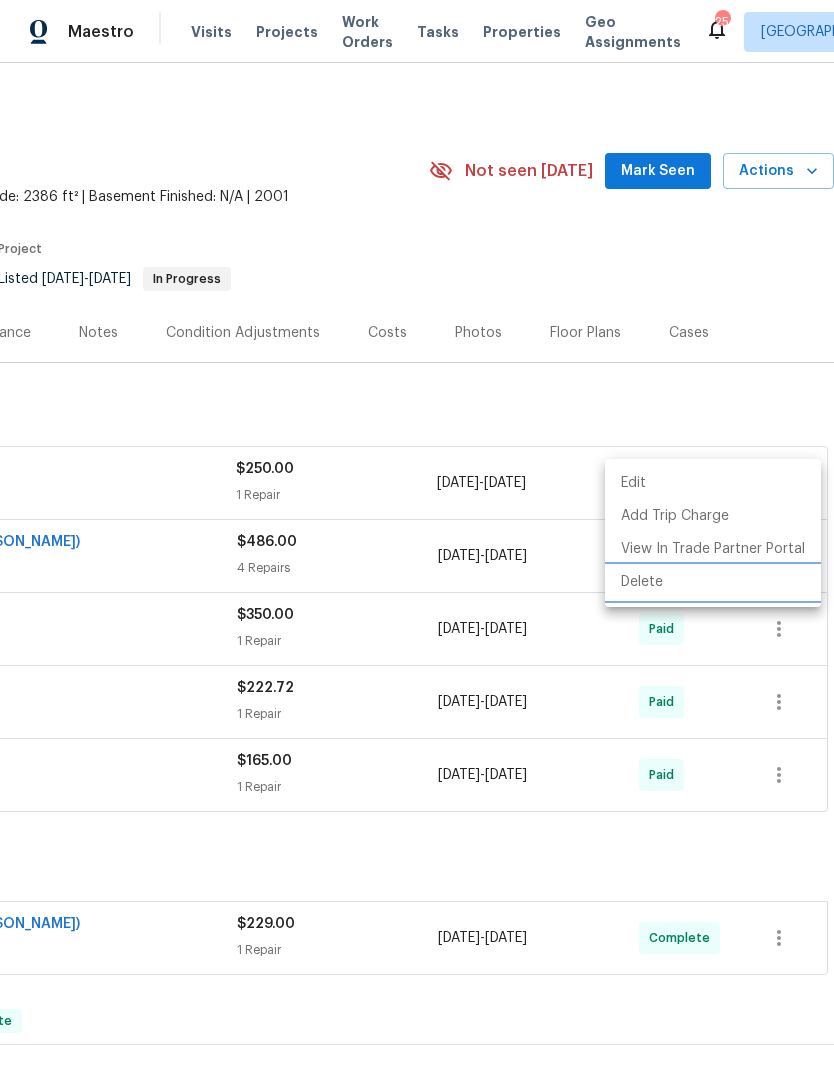 click on "Delete" at bounding box center [713, 582] 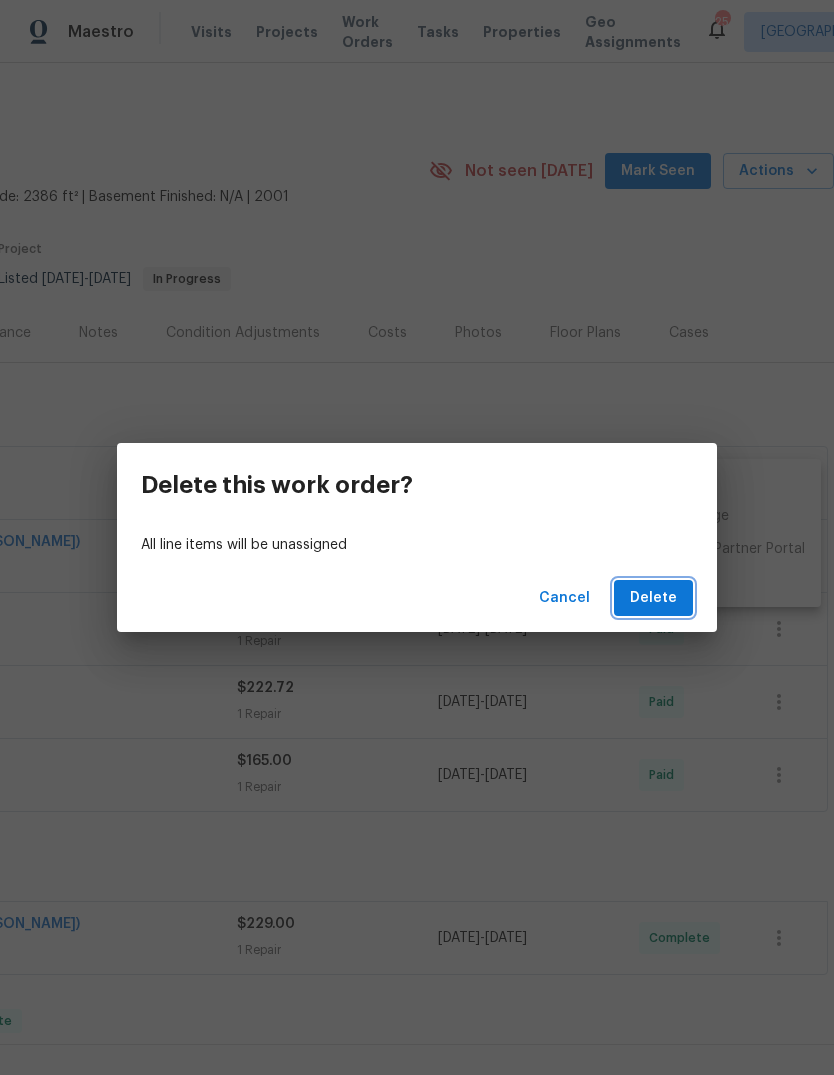 click on "Delete" at bounding box center (653, 598) 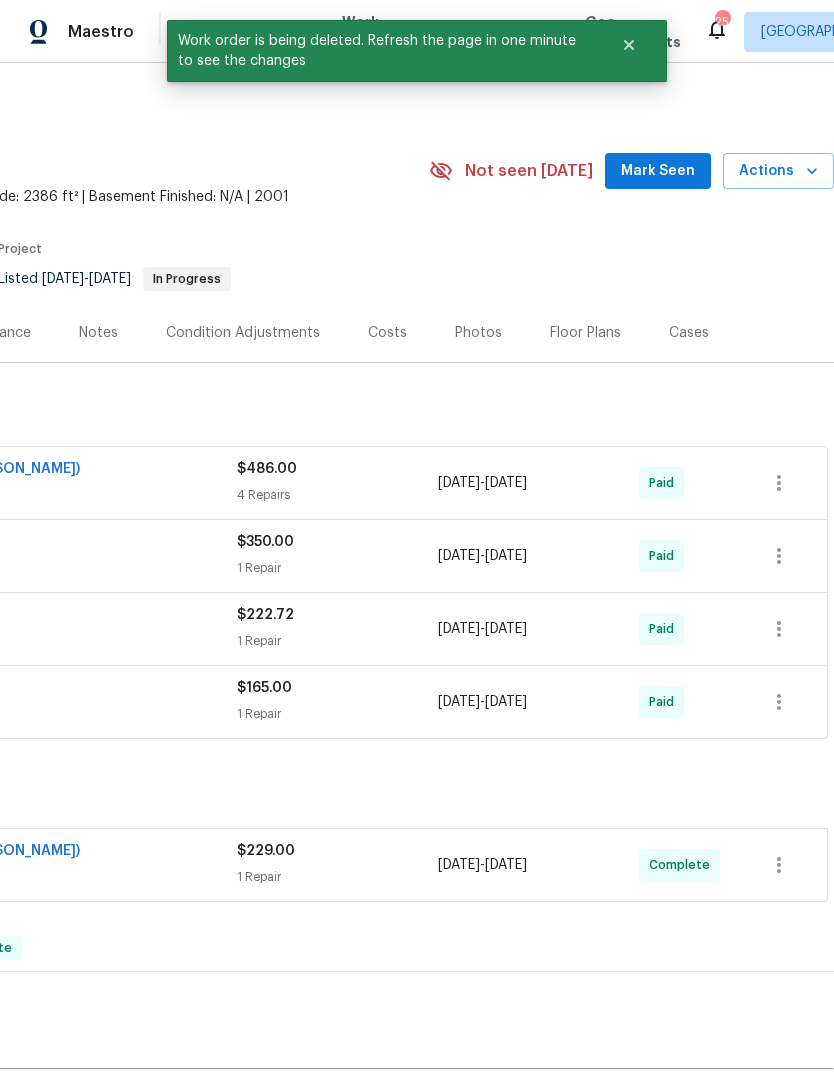 scroll, scrollTop: 0, scrollLeft: 296, axis: horizontal 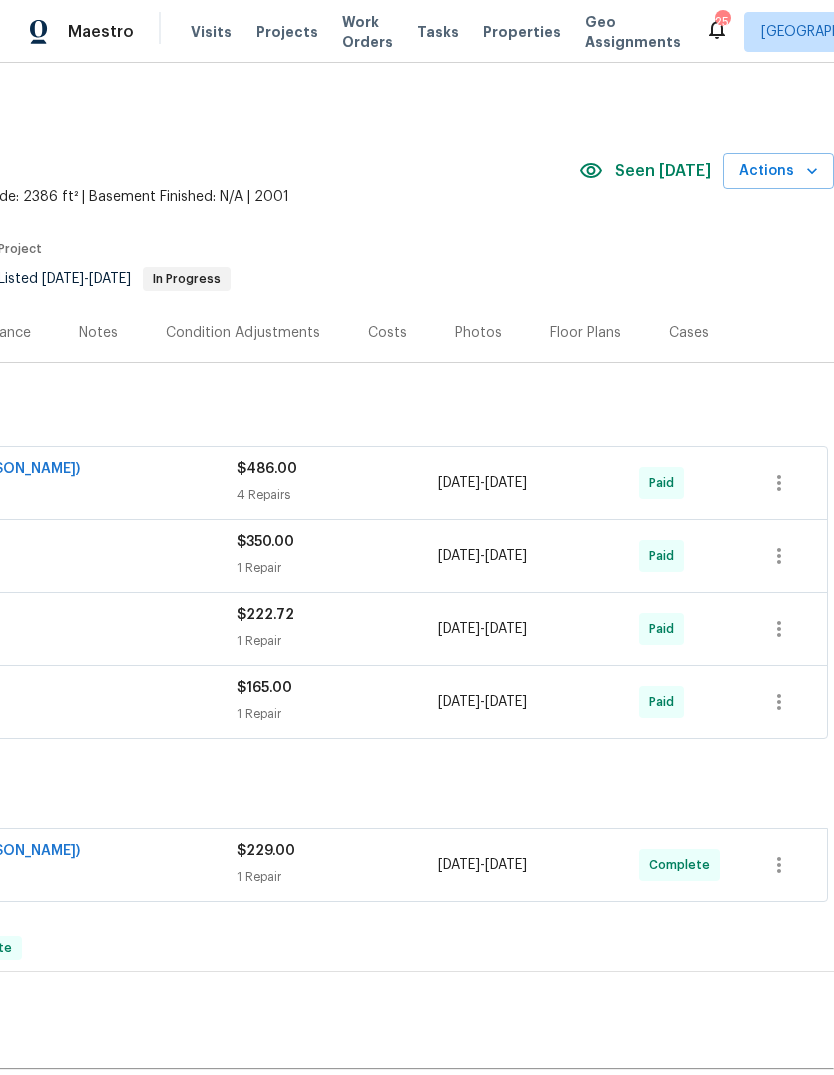 click on "Properties" at bounding box center [522, 32] 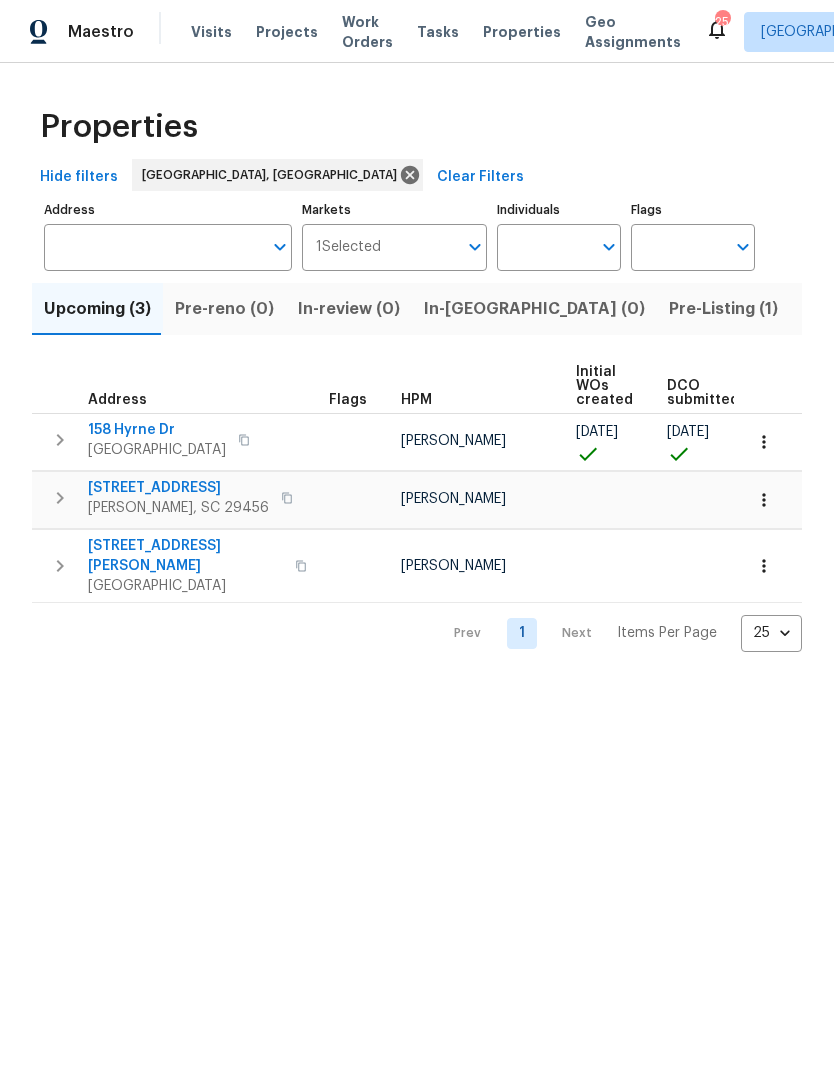 click on "Address" at bounding box center [153, 247] 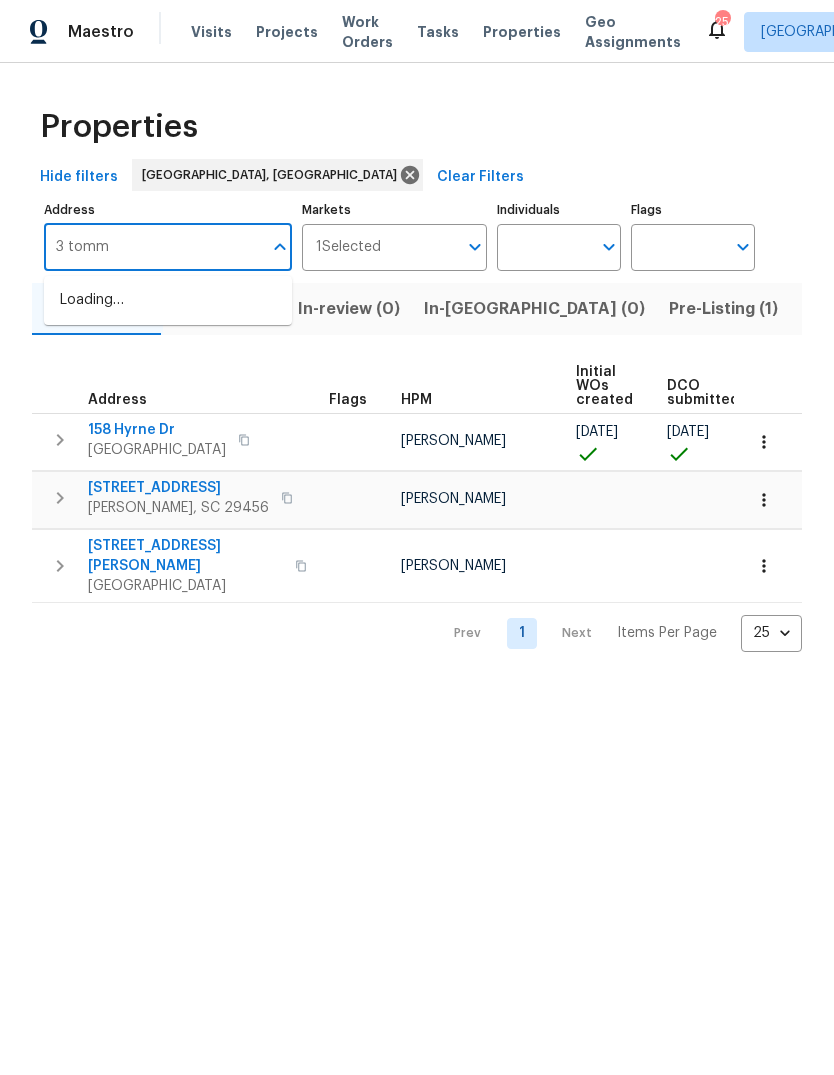 type on "3 tommy" 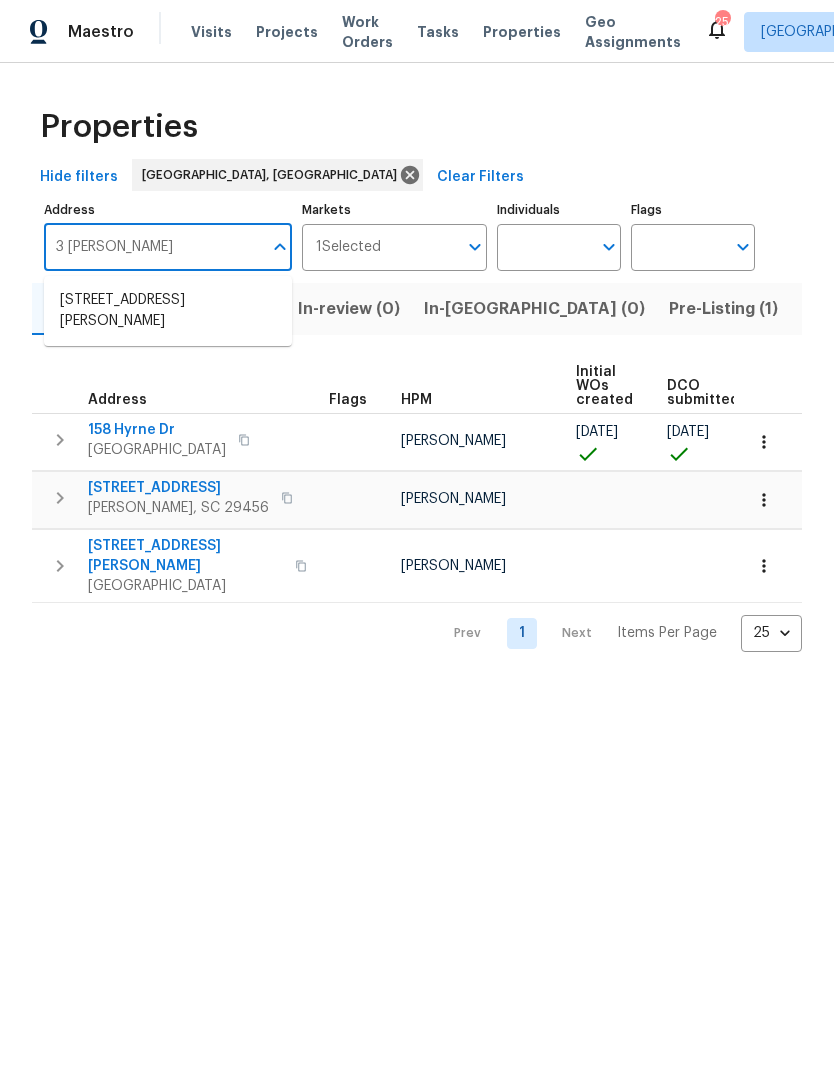click on "3 Tommy Cir Goose Creek SC 29445" at bounding box center (168, 311) 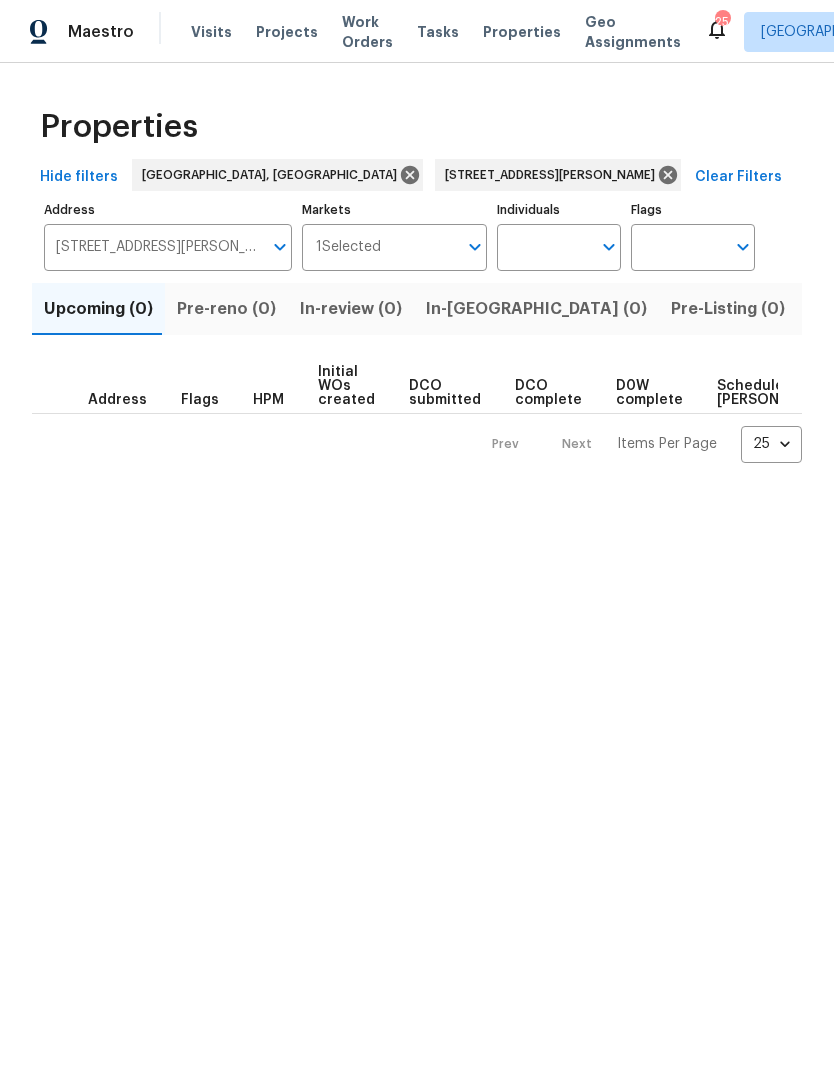 click on "Listed (1)" at bounding box center (845, 309) 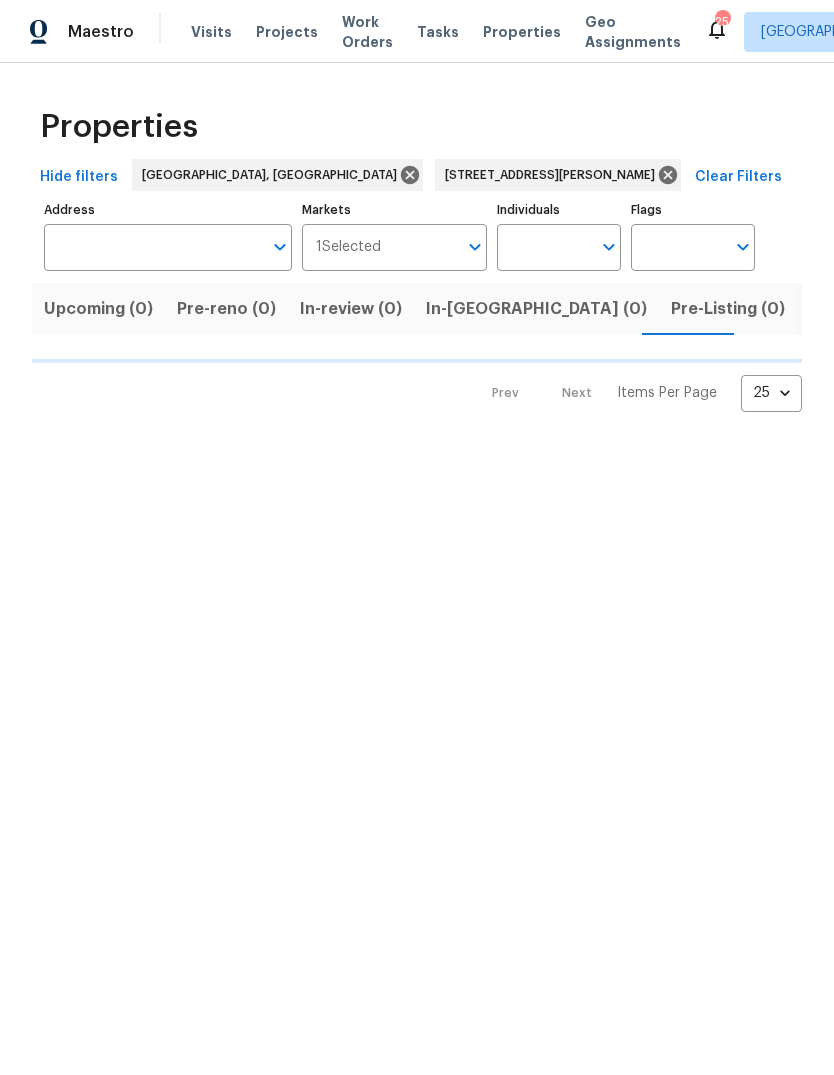 type on "3 Tommy Cir Goose Creek SC 29445" 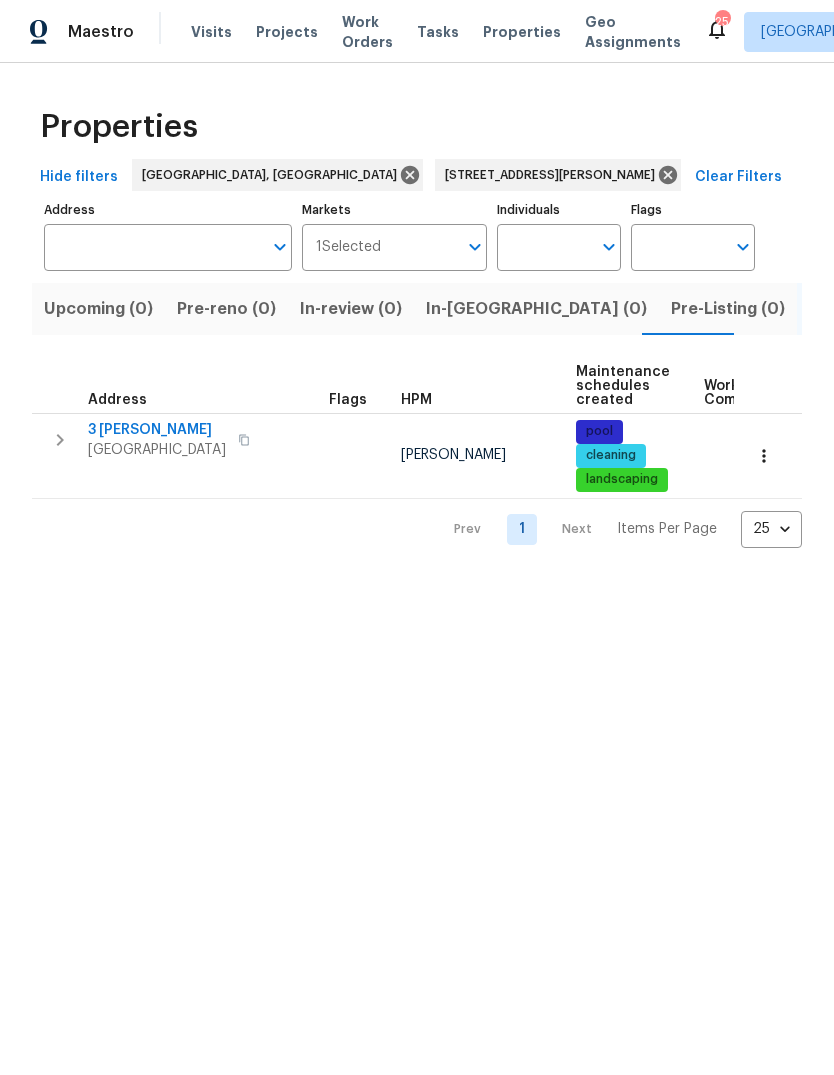 type on "3 Tommy Cir Goose Creek SC 29445" 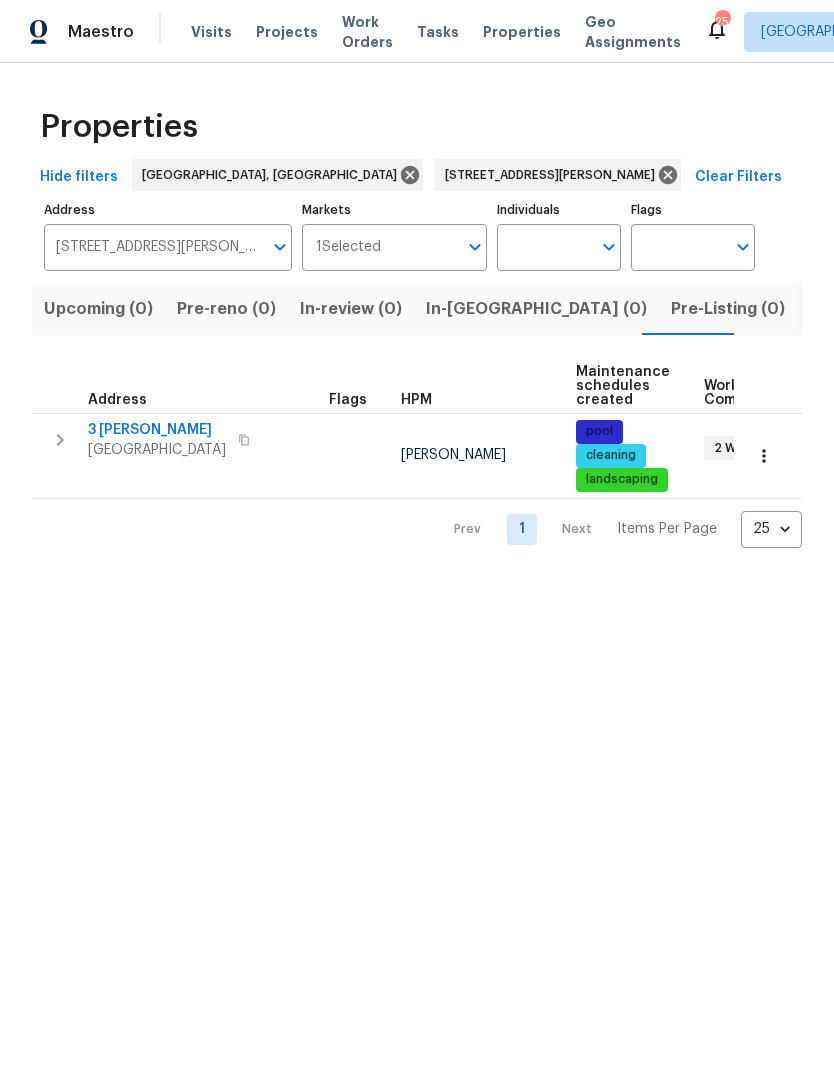 click on "3 Tommy Cir" at bounding box center (157, 430) 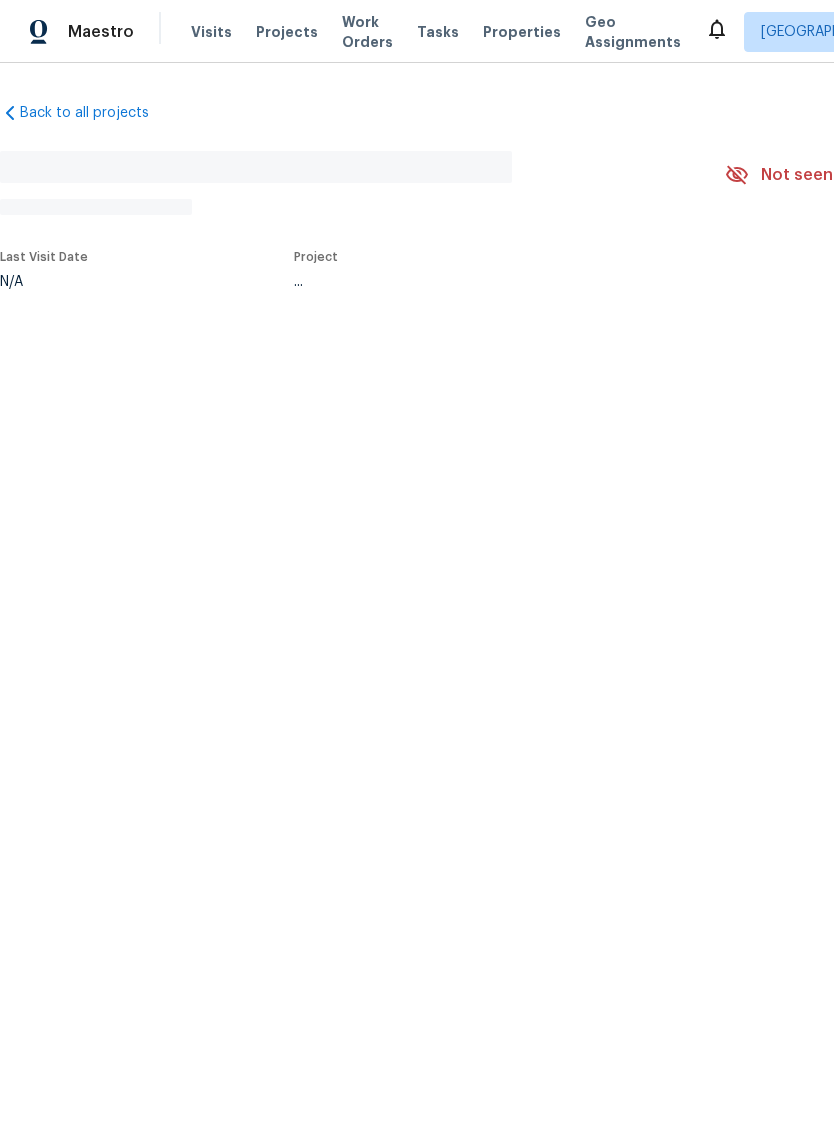 scroll, scrollTop: 0, scrollLeft: 0, axis: both 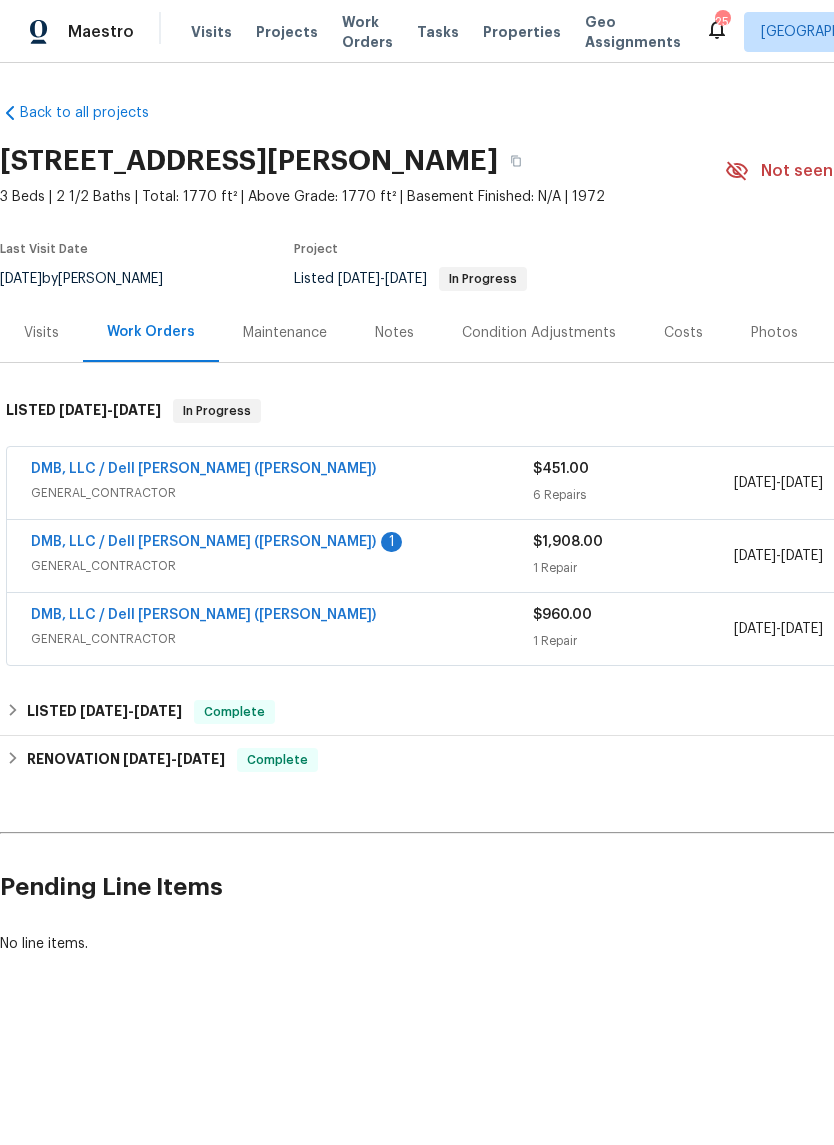 click on "DMB, LLC / Dell [PERSON_NAME] ([PERSON_NAME])" at bounding box center [203, 542] 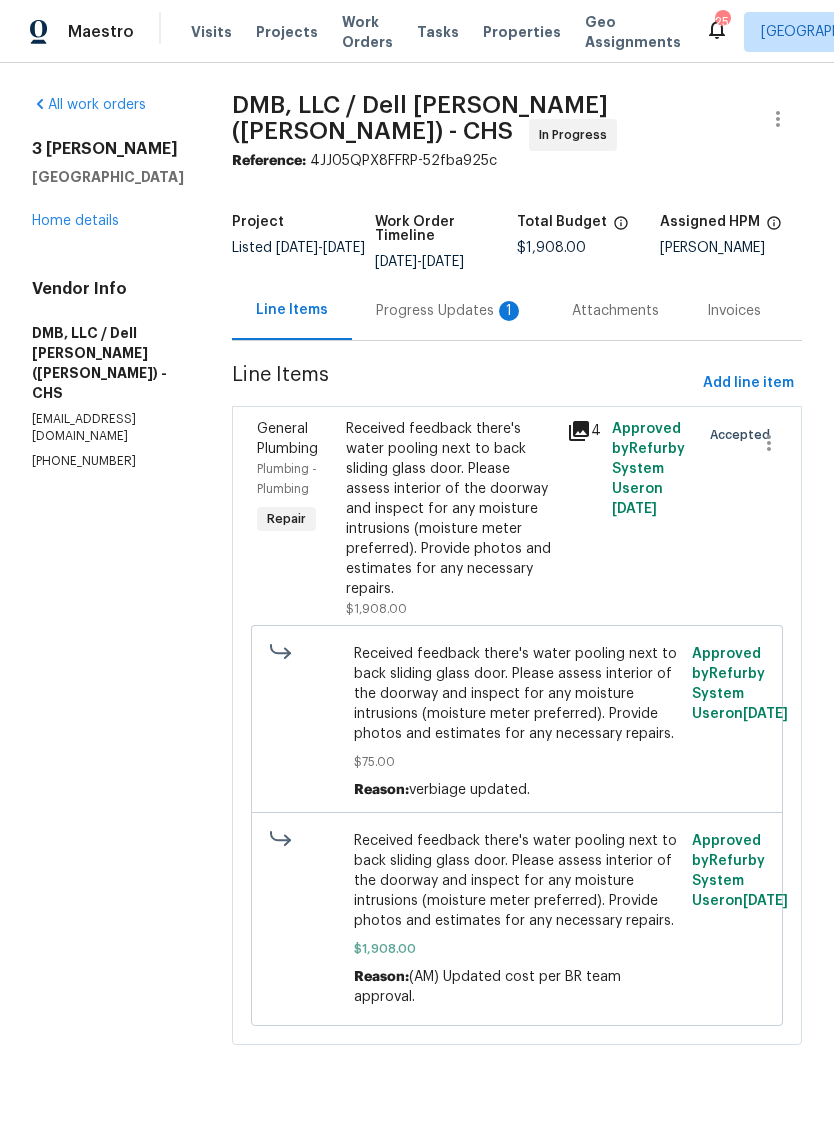 click on "Progress Updates 1" at bounding box center (450, 311) 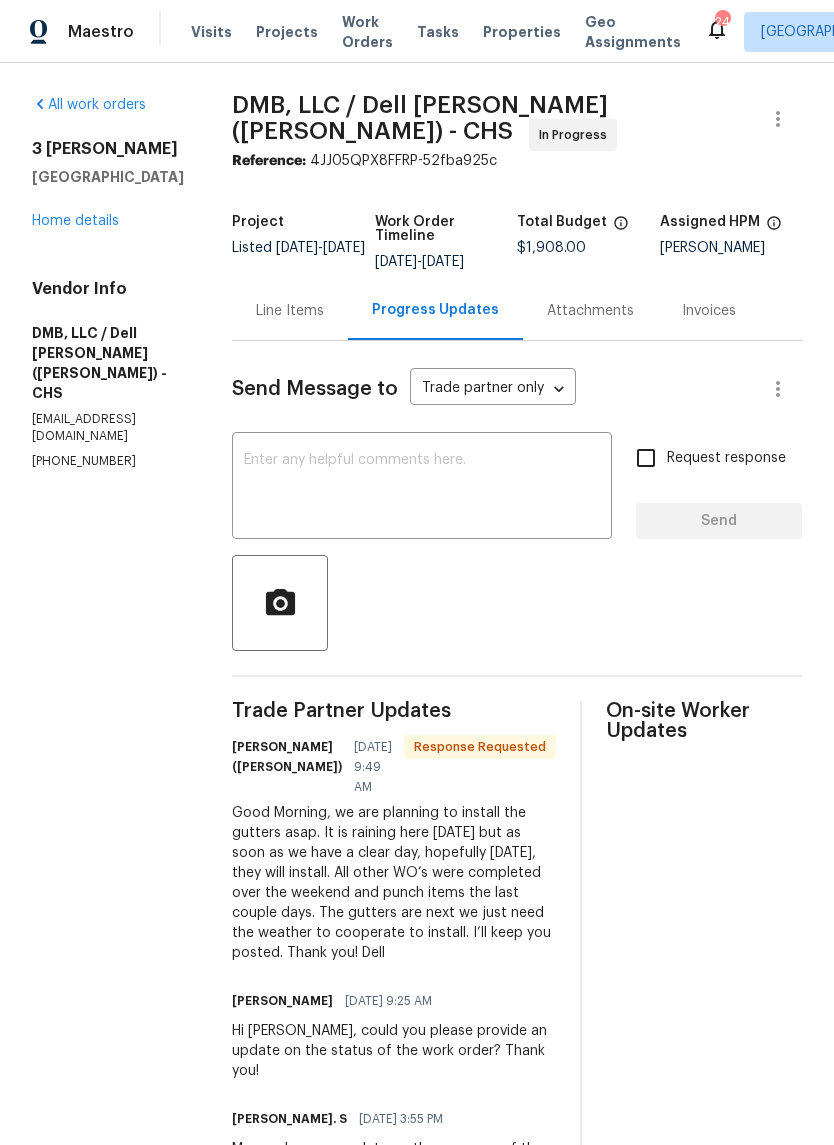 scroll, scrollTop: 0, scrollLeft: 0, axis: both 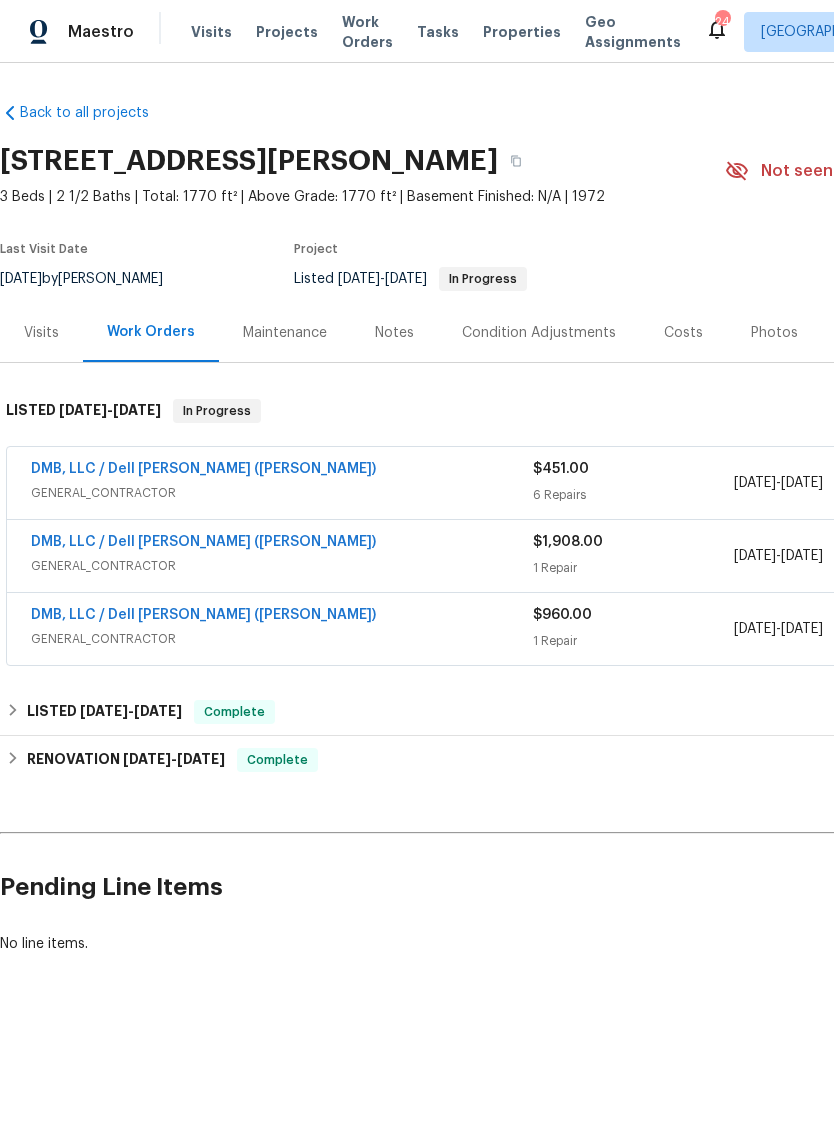 click on "DMB, LLC / Dell [PERSON_NAME] ([PERSON_NAME])" at bounding box center (203, 469) 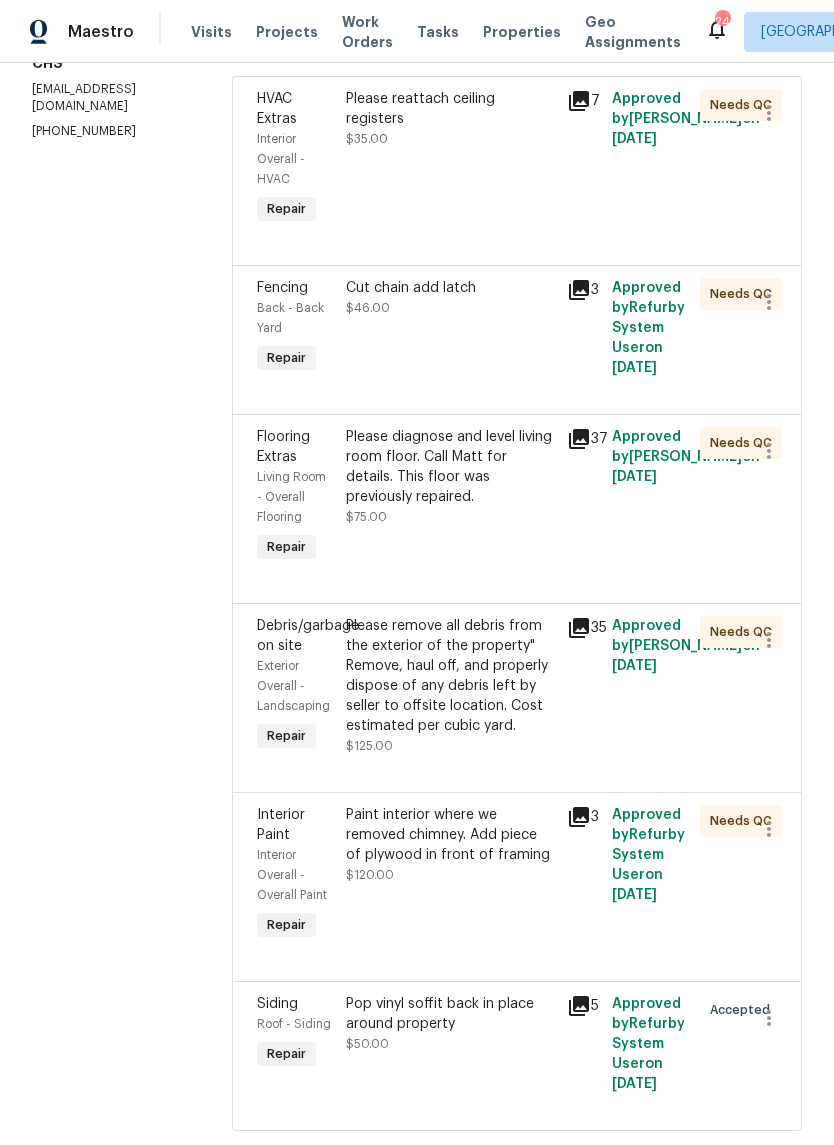 scroll, scrollTop: 329, scrollLeft: 0, axis: vertical 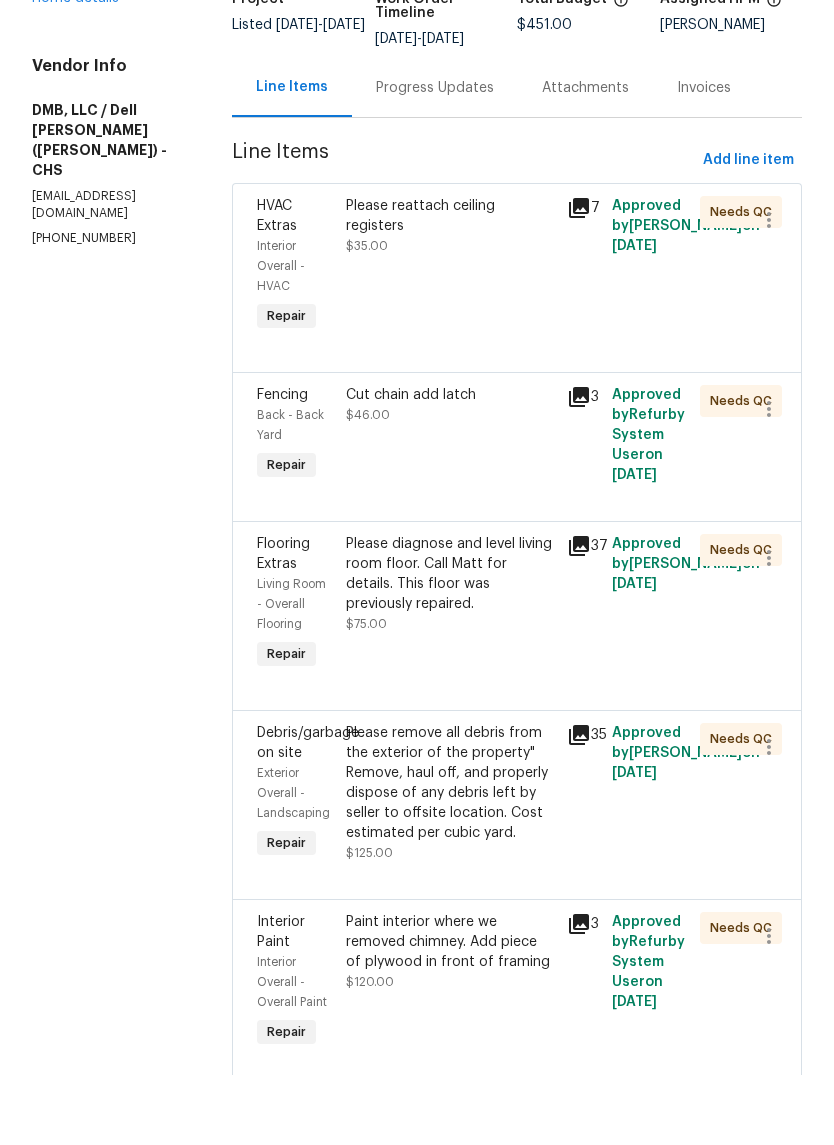 click on "Please diagnose and level living room floor. Call Matt for details. This floor was previously repaired." at bounding box center [451, 644] 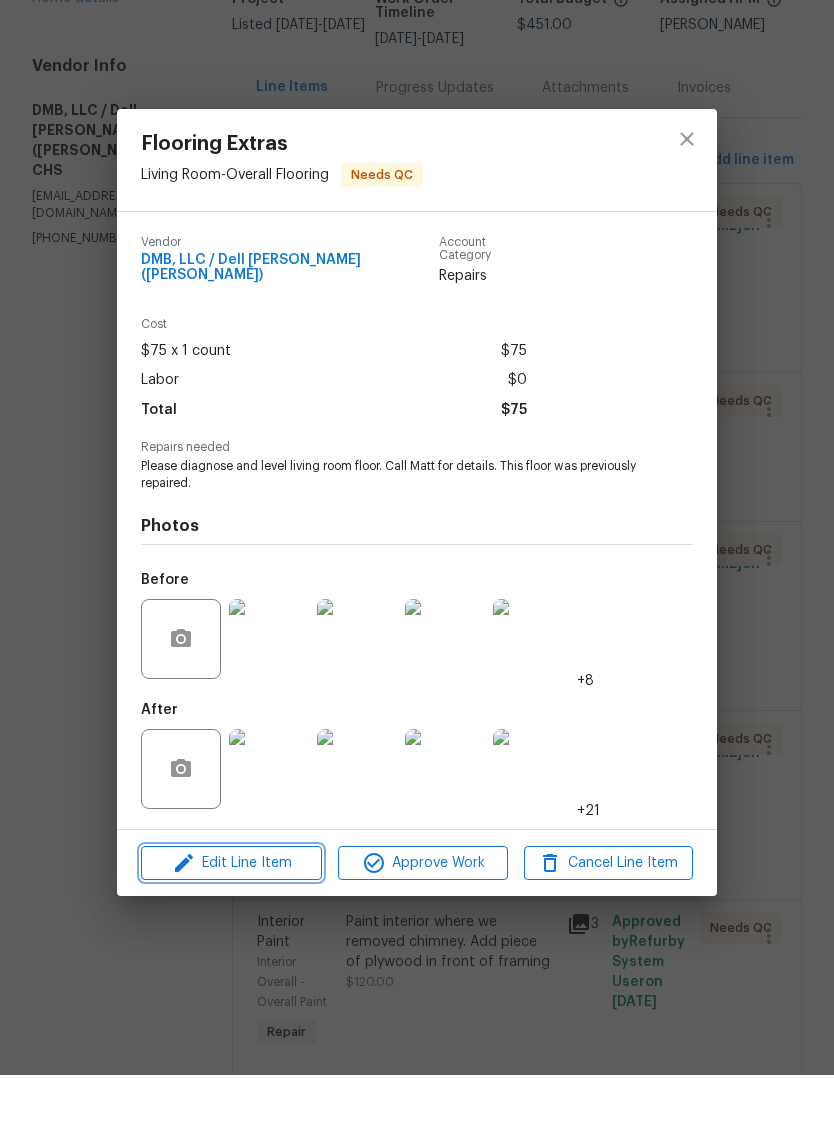 click on "Edit Line Item" at bounding box center (231, 933) 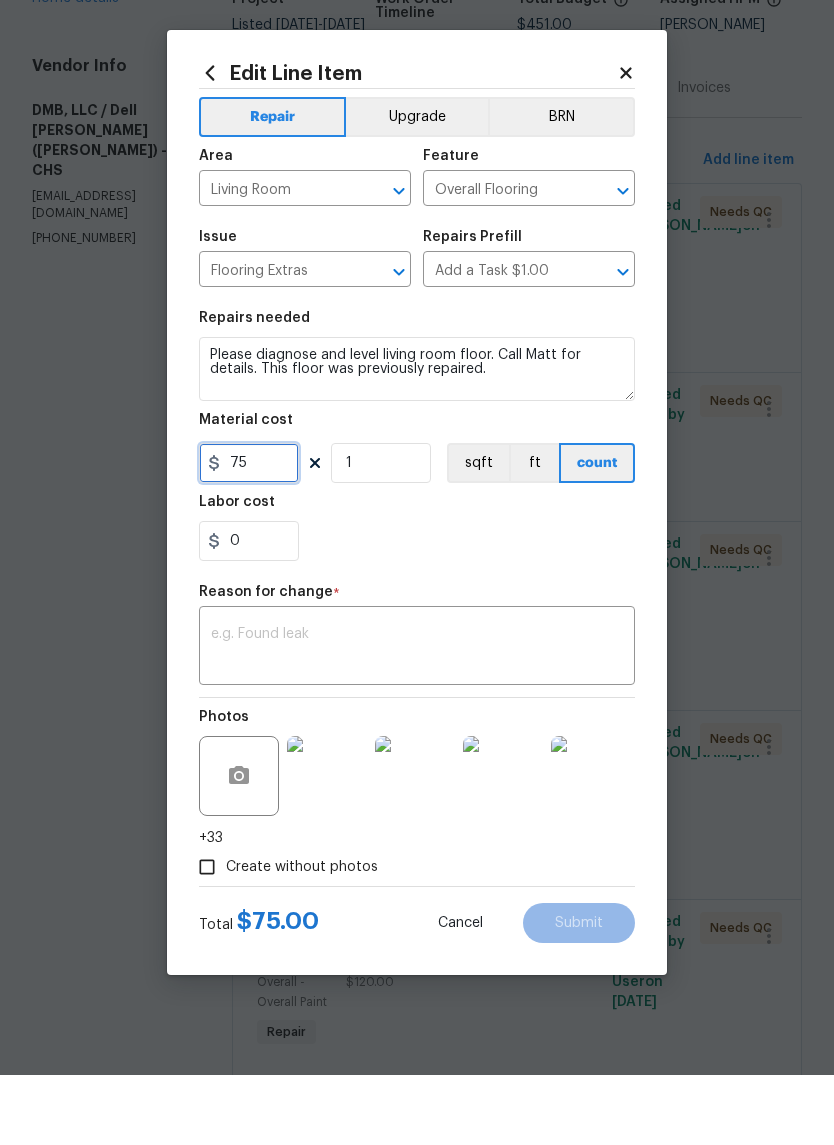 click on "75" at bounding box center [249, 533] 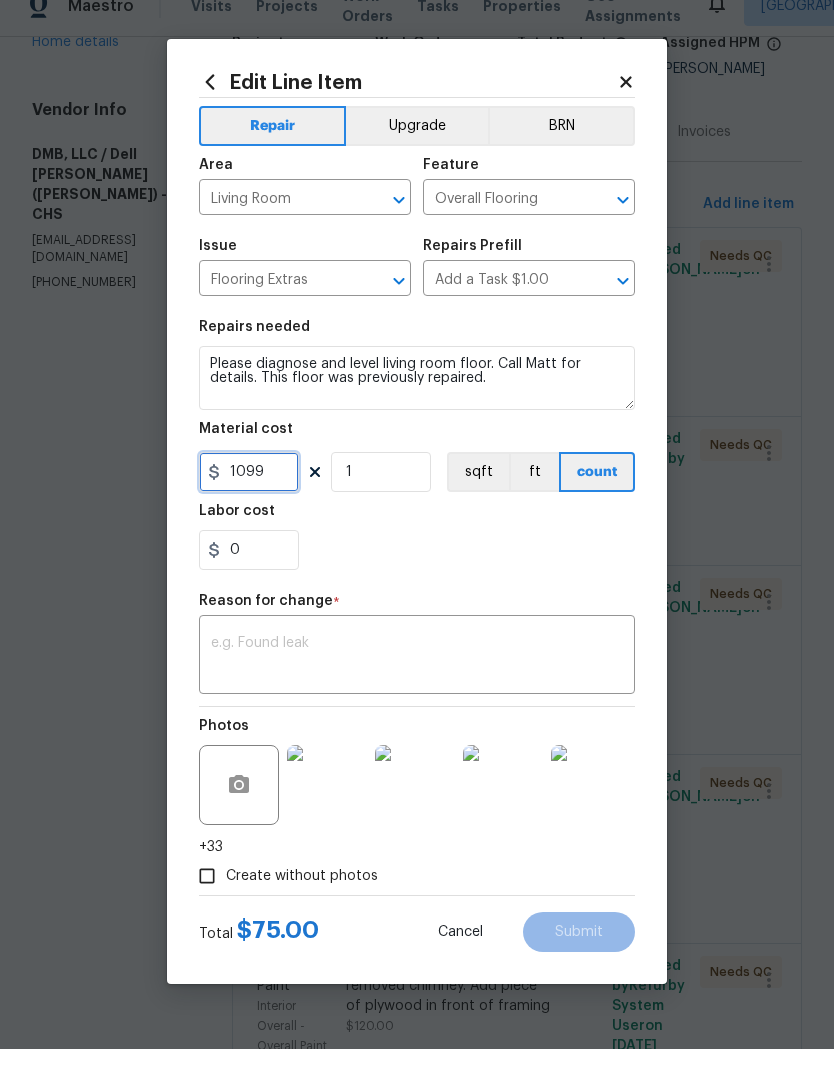 type on "1099" 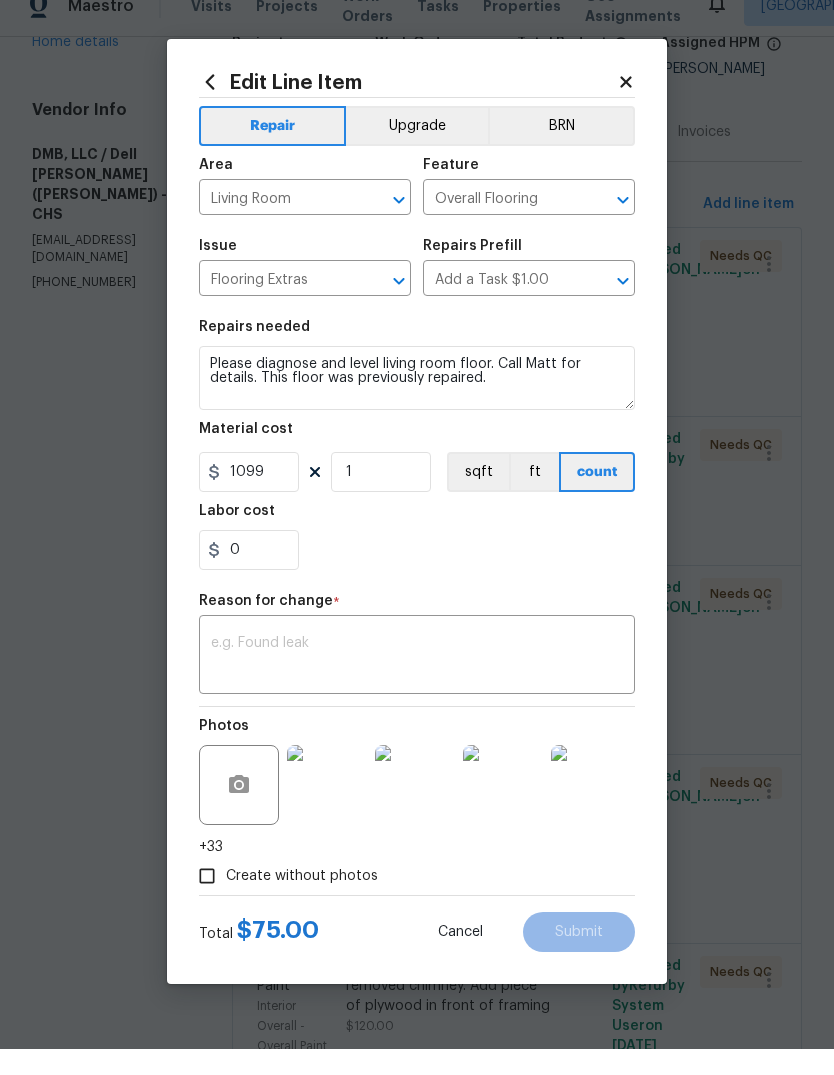 click at bounding box center (417, 683) 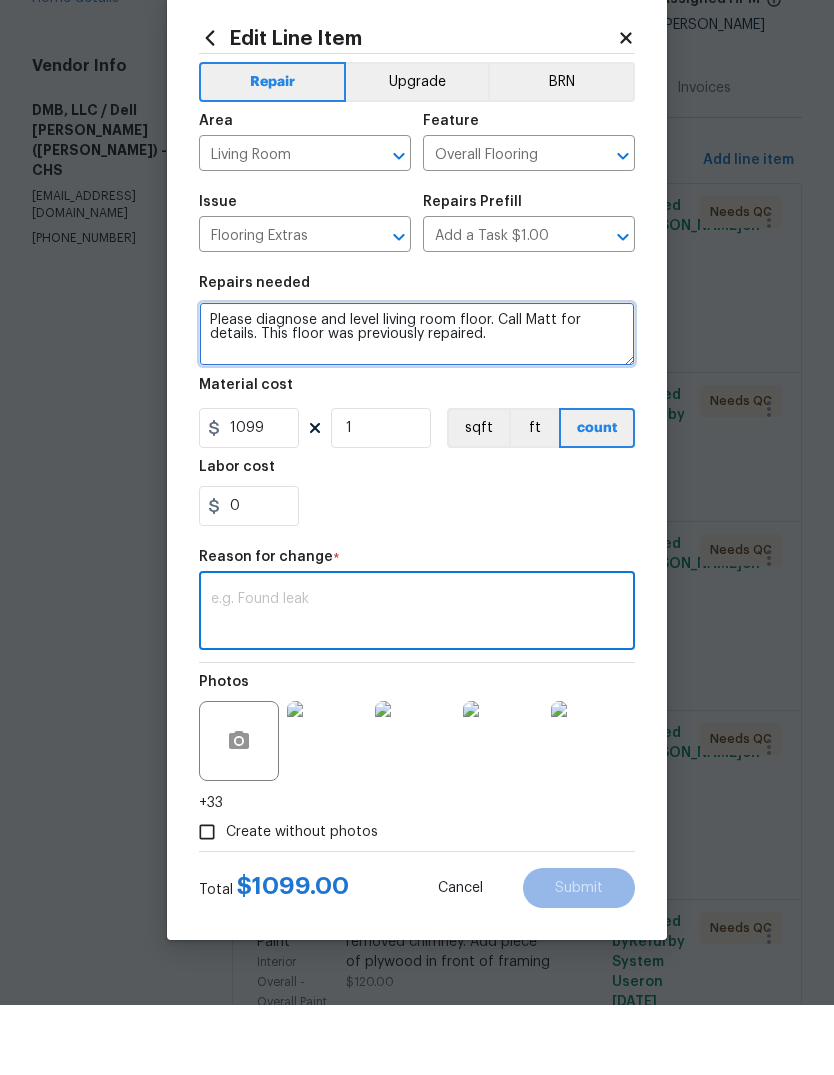 click on "Please diagnose and level living room floor. Call Matt for details. This floor was previously repaired." at bounding box center [417, 404] 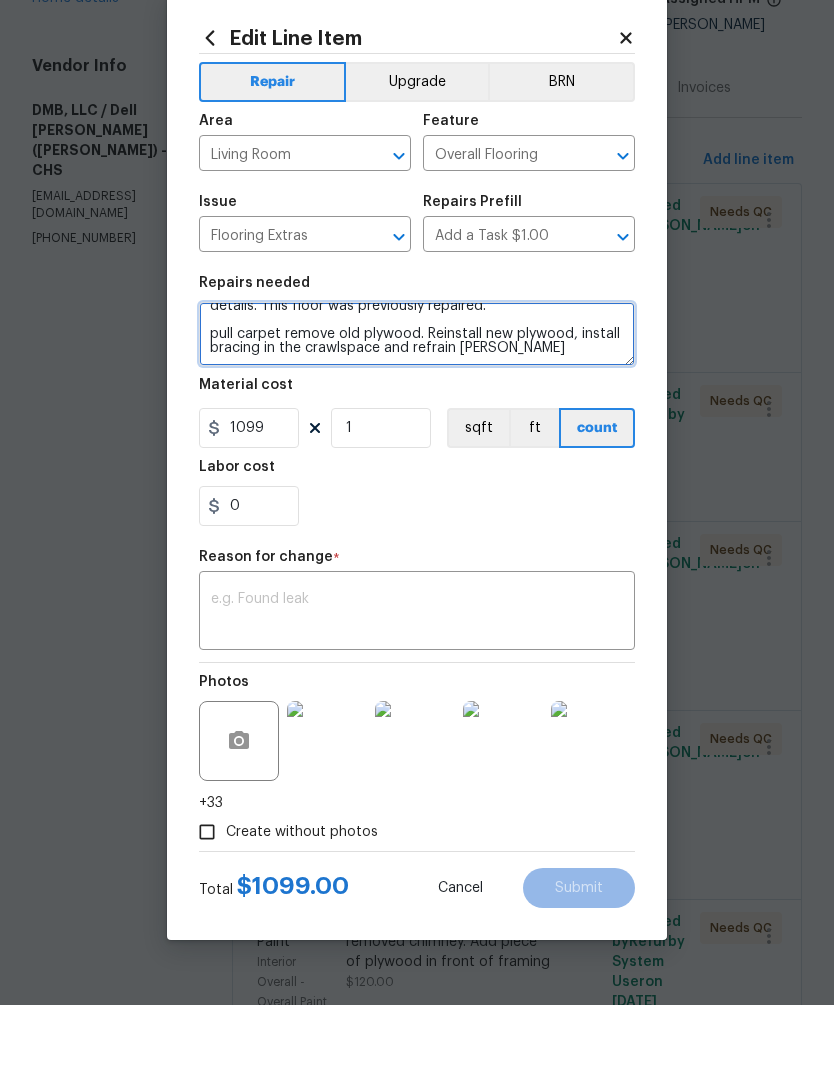 scroll, scrollTop: 28, scrollLeft: 0, axis: vertical 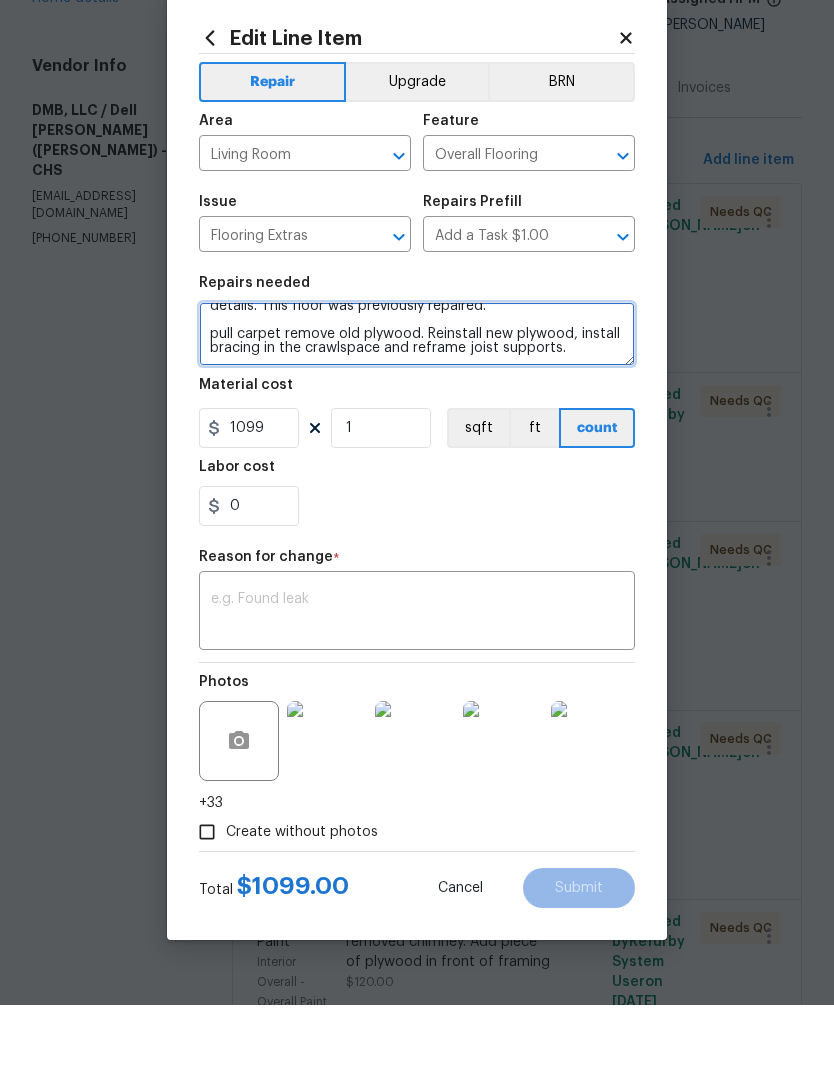 type on "Please diagnose and level living room floor. Call Matt for details. This floor was previously repaired.
pull carpet remove old plywood. Reinstall new plywood, install bracing in the crawlspace and reframe joist supports." 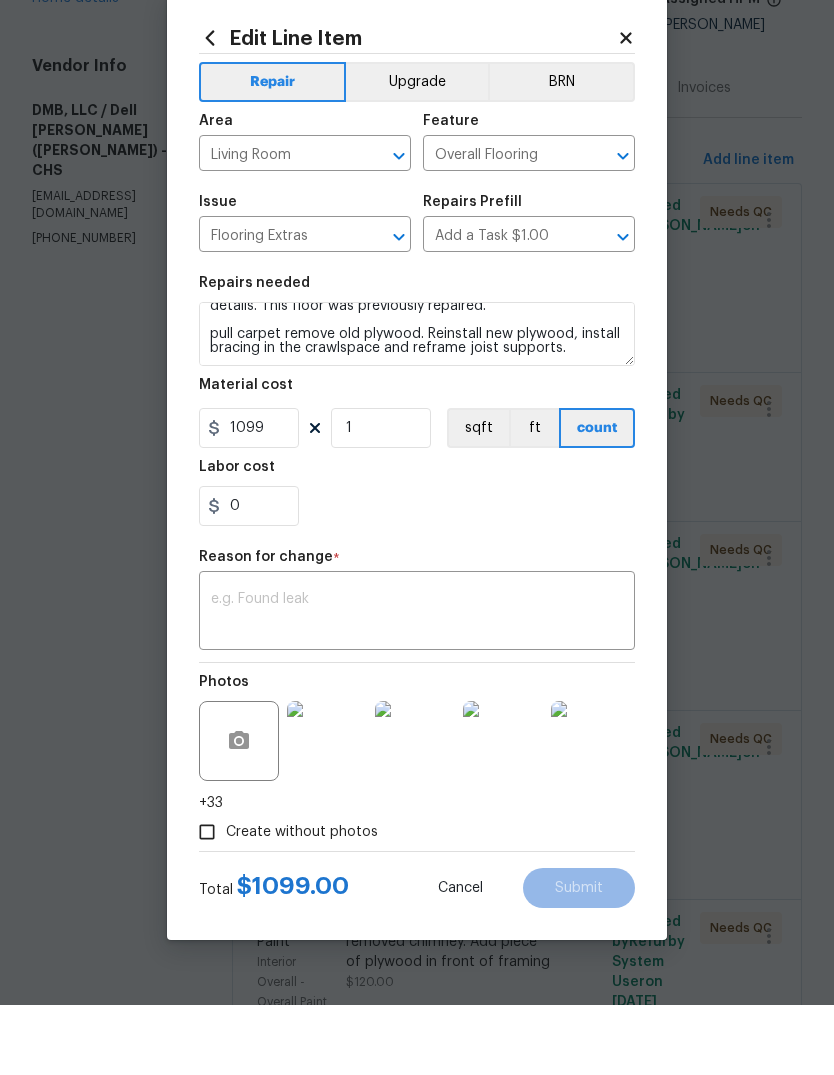 click at bounding box center [417, 683] 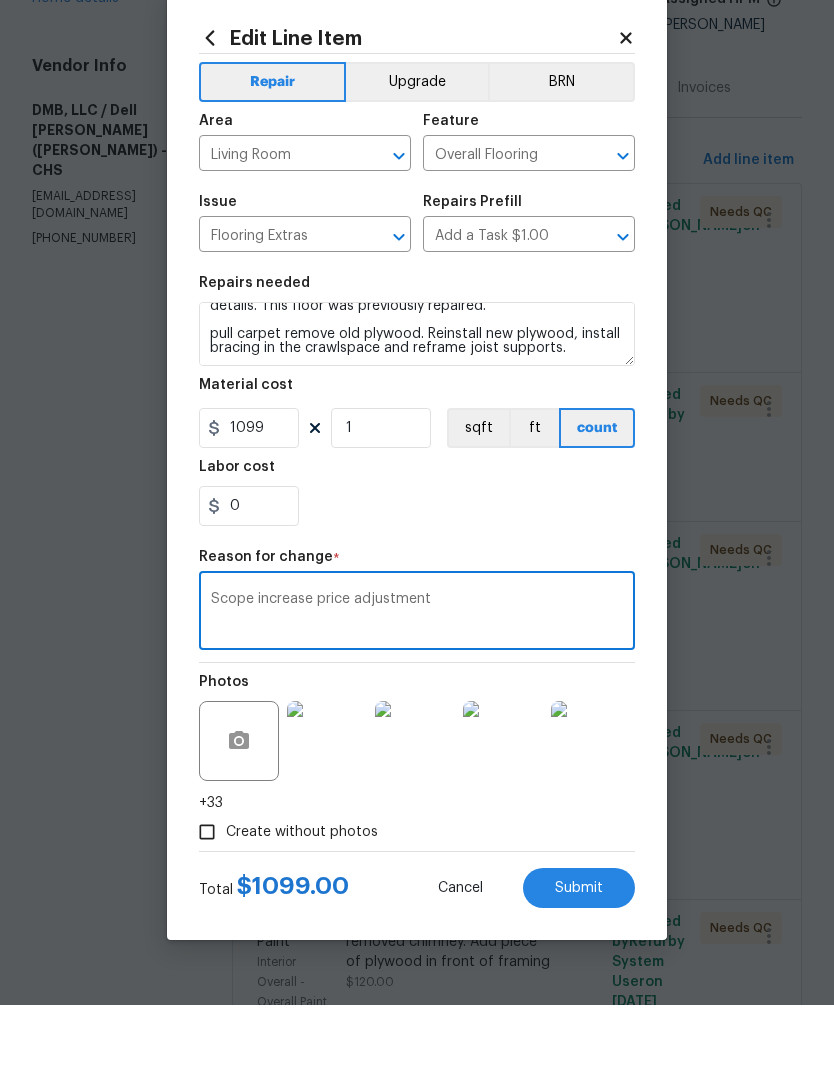 type on "Scope increase price adjustment" 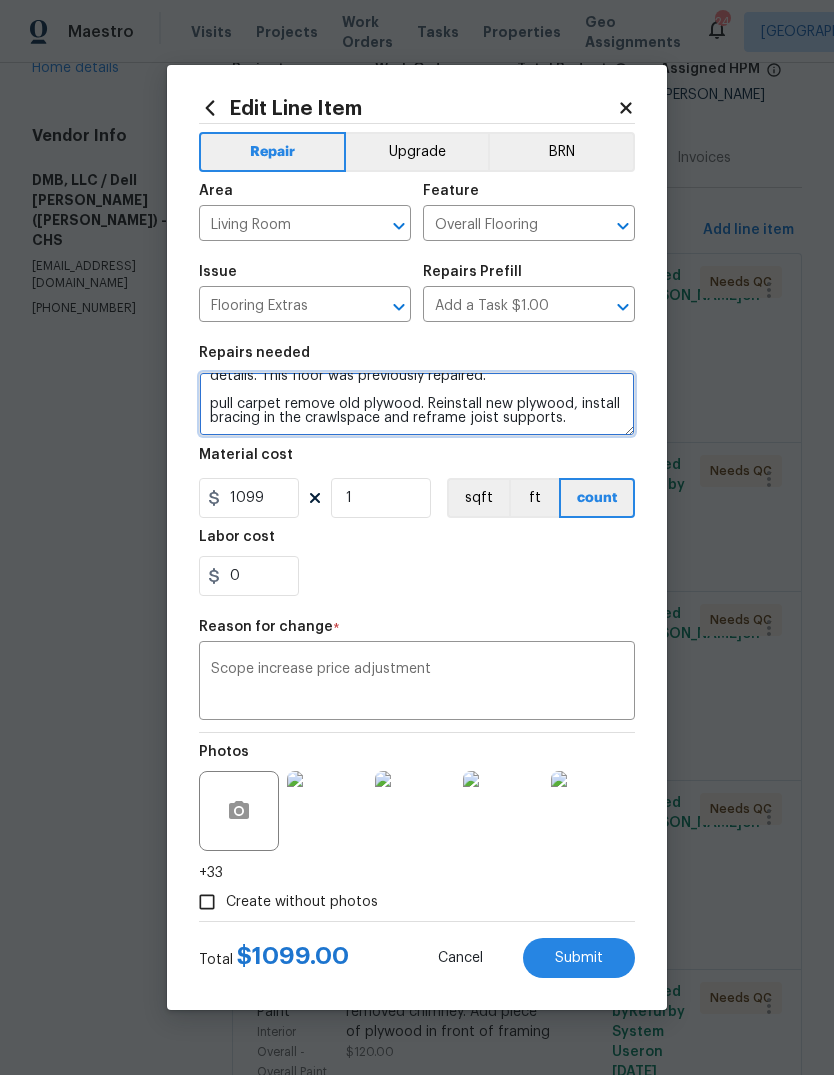 click on "Please diagnose and level living room floor. Call Matt for details. This floor was previously repaired.
pull carpet remove old plywood. Reinstall new plywood, install bracing in the crawlspace and reframe joist supports." at bounding box center [417, 404] 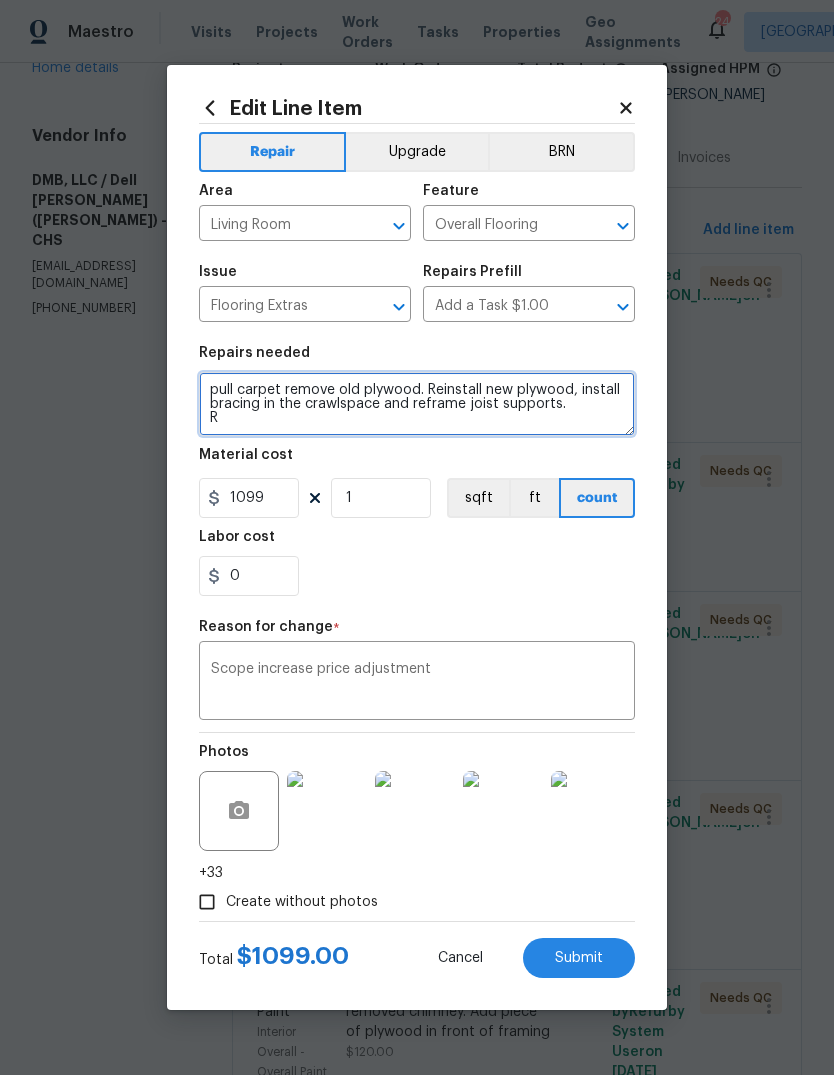 scroll, scrollTop: 32, scrollLeft: 0, axis: vertical 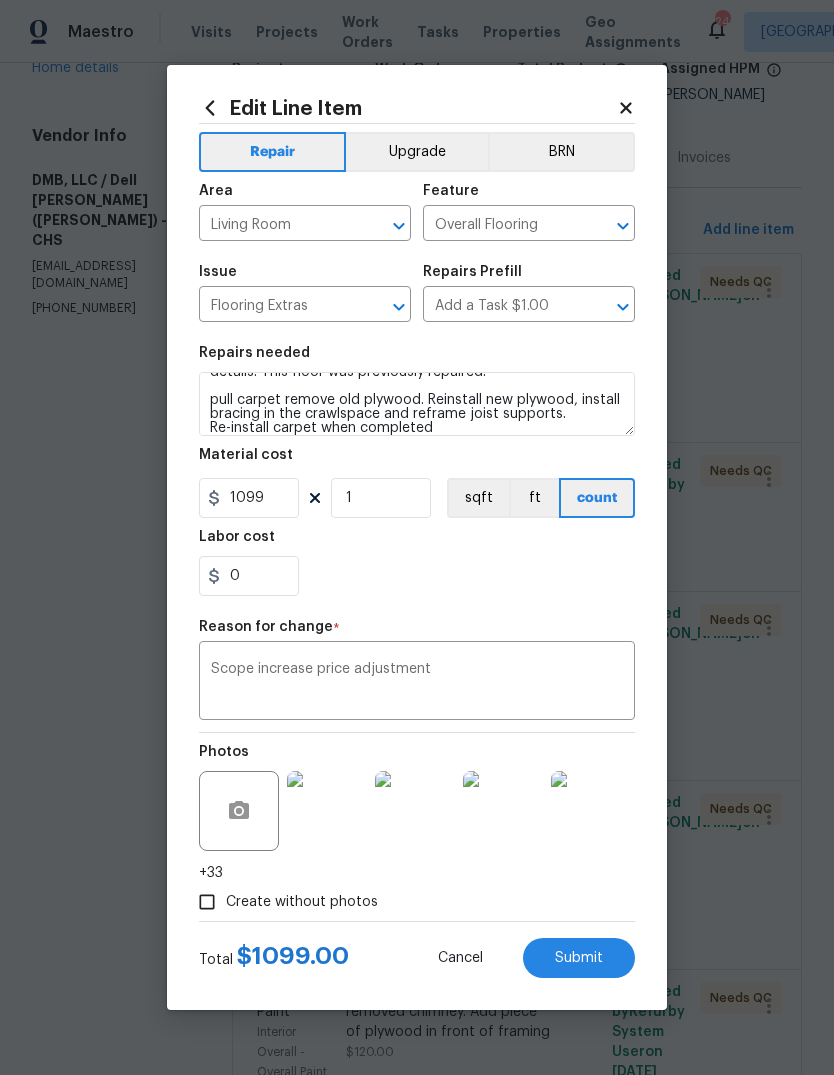 click on "0" at bounding box center (417, 576) 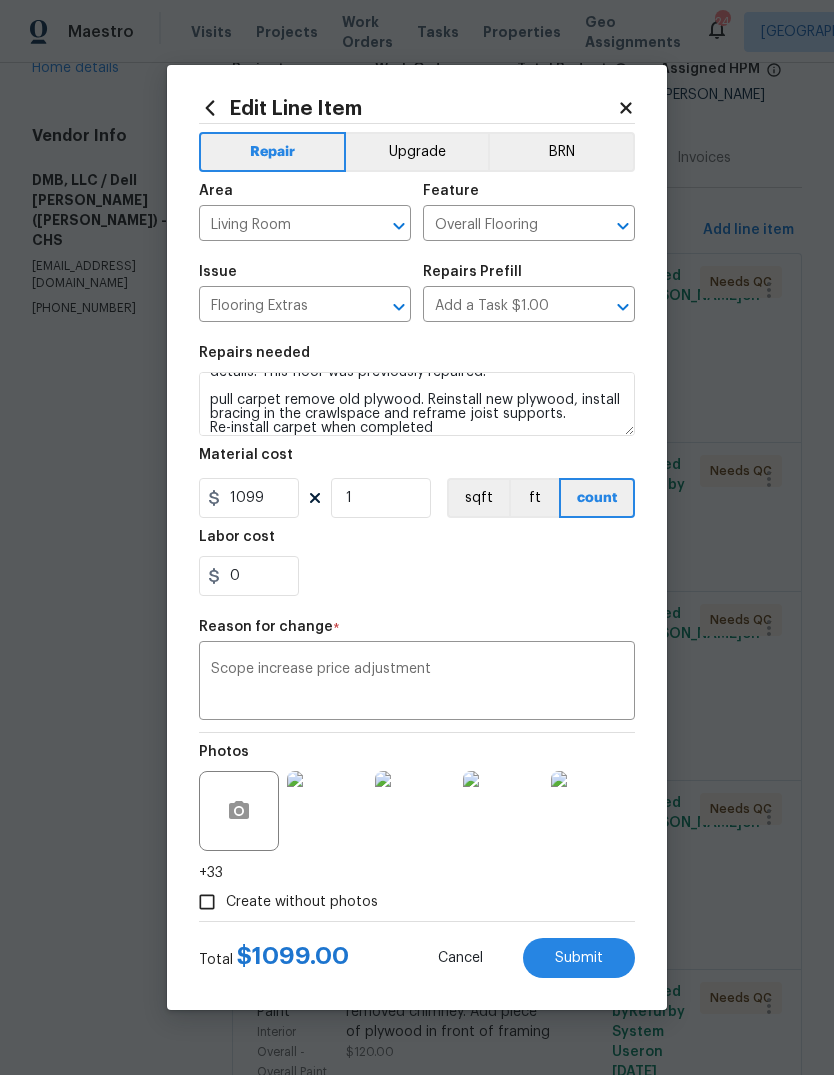 click on "Submit" at bounding box center [579, 958] 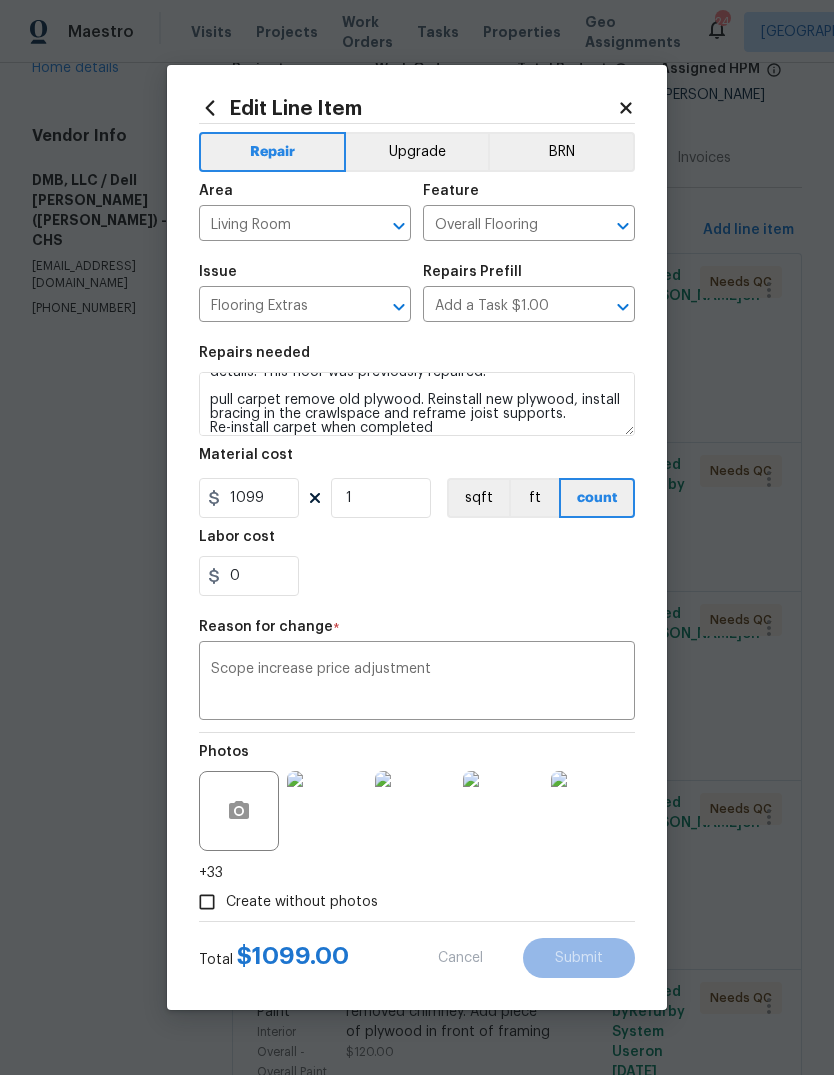 type on "Please diagnose and level living room floor. Call Matt for details. This floor was previously repaired." 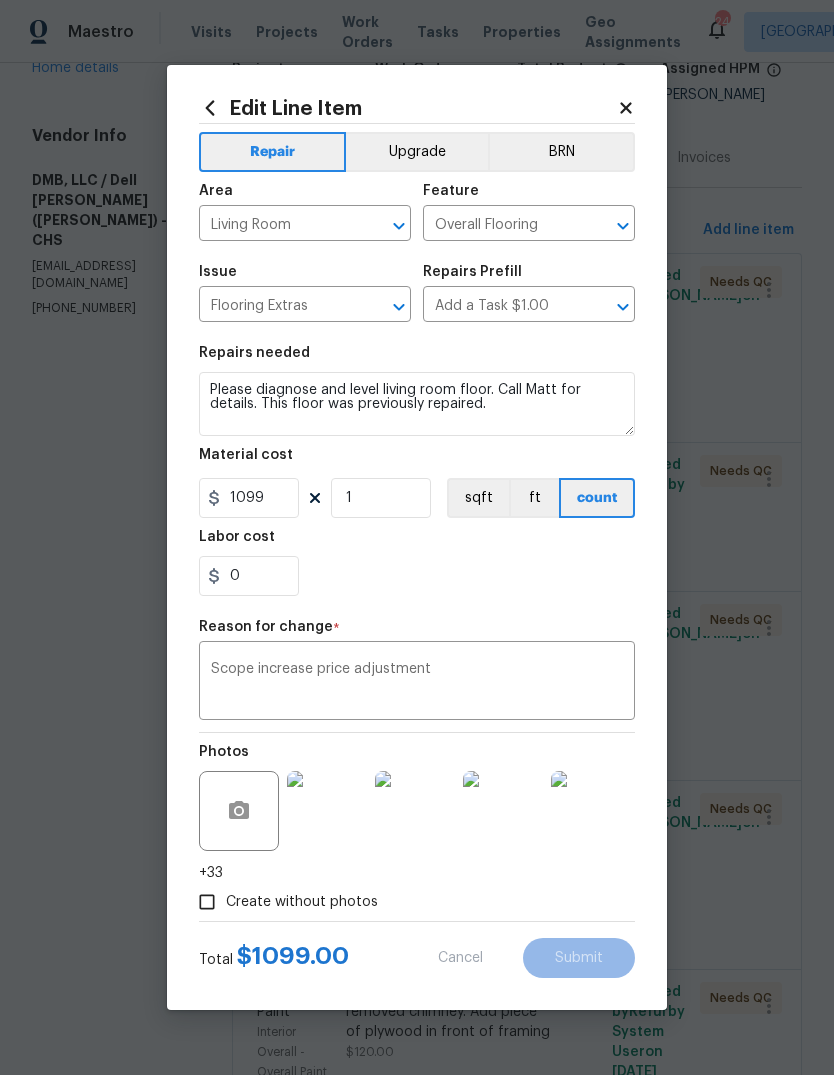 type on "75" 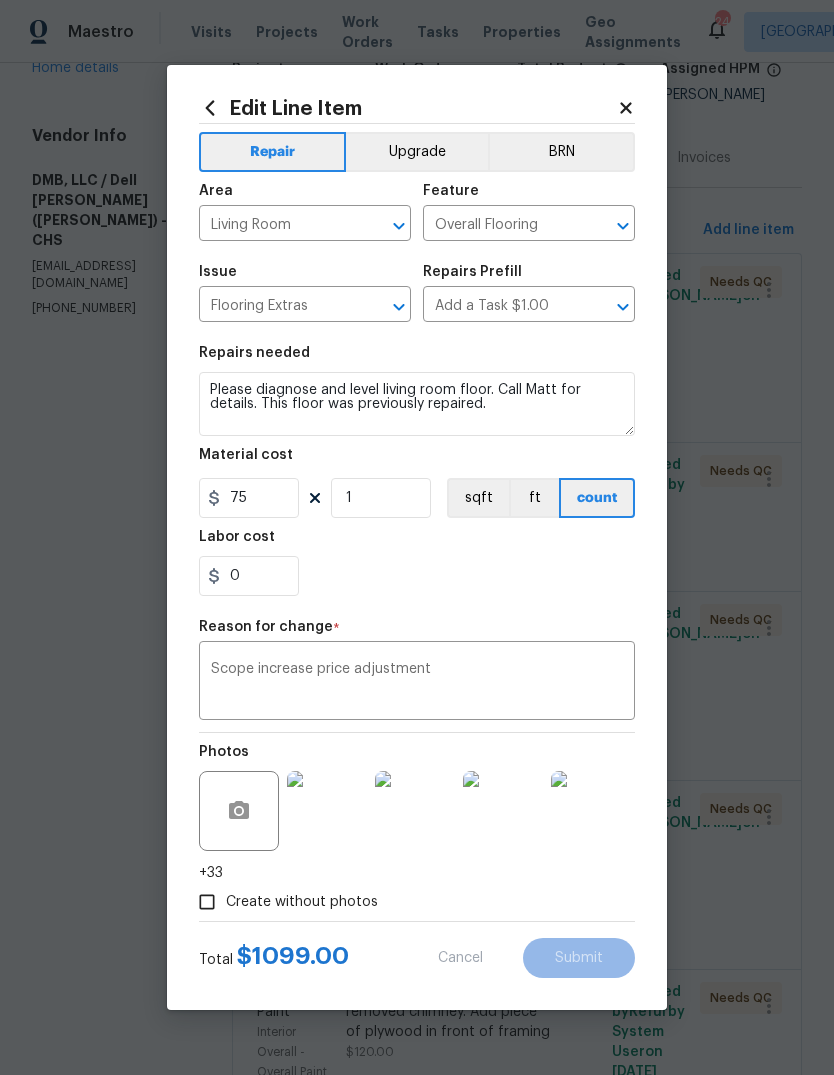 scroll, scrollTop: 0, scrollLeft: 0, axis: both 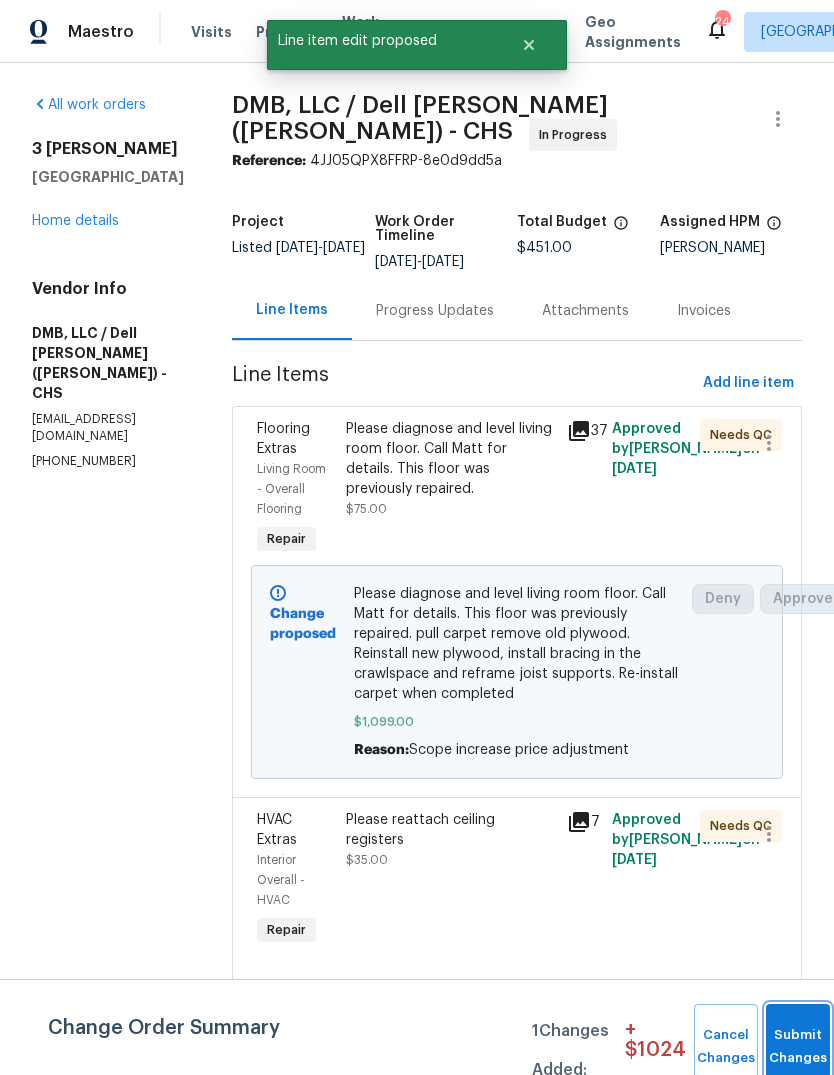click on "Submit Changes" at bounding box center (798, 1047) 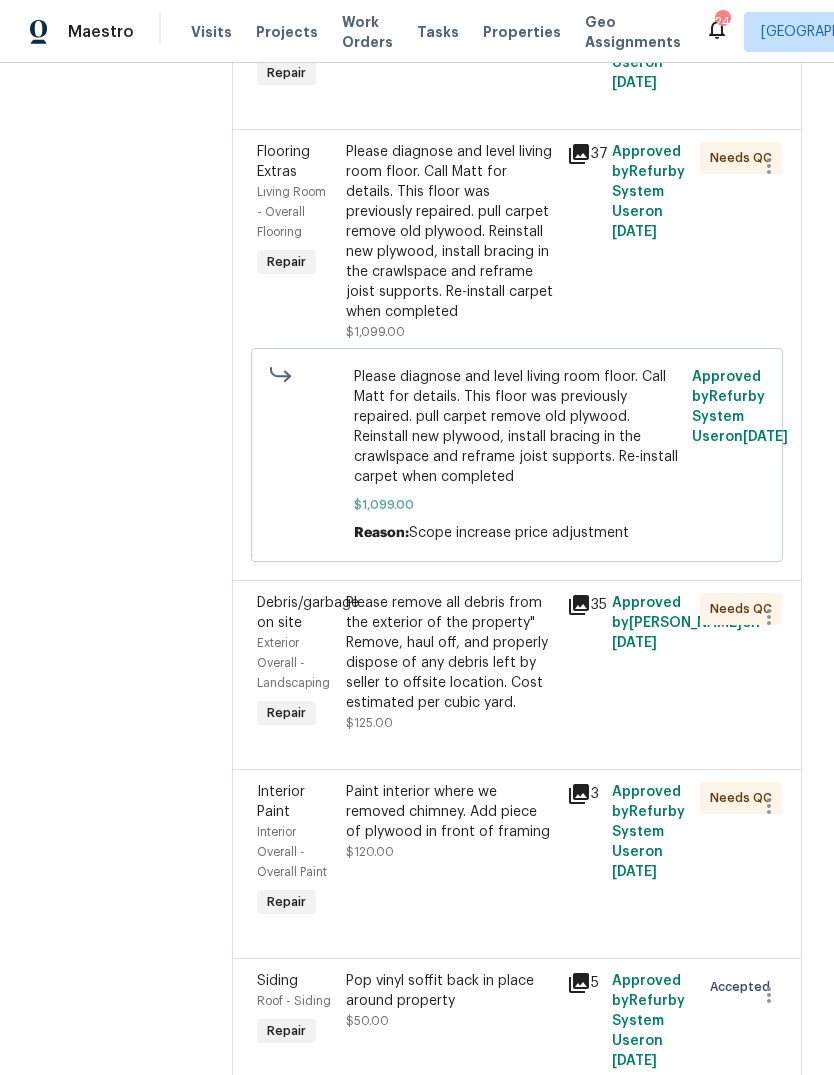 scroll, scrollTop: 614, scrollLeft: 0, axis: vertical 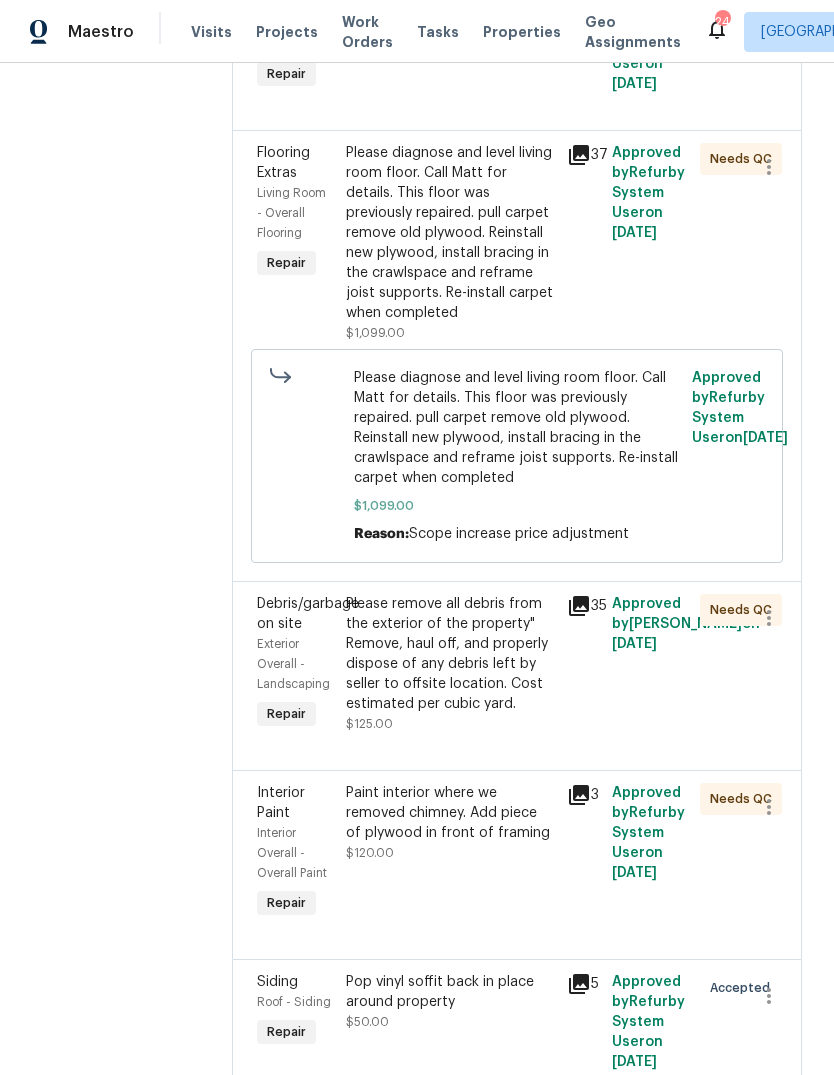 click on "Pop vinyl soffit back in place around property" at bounding box center (451, 992) 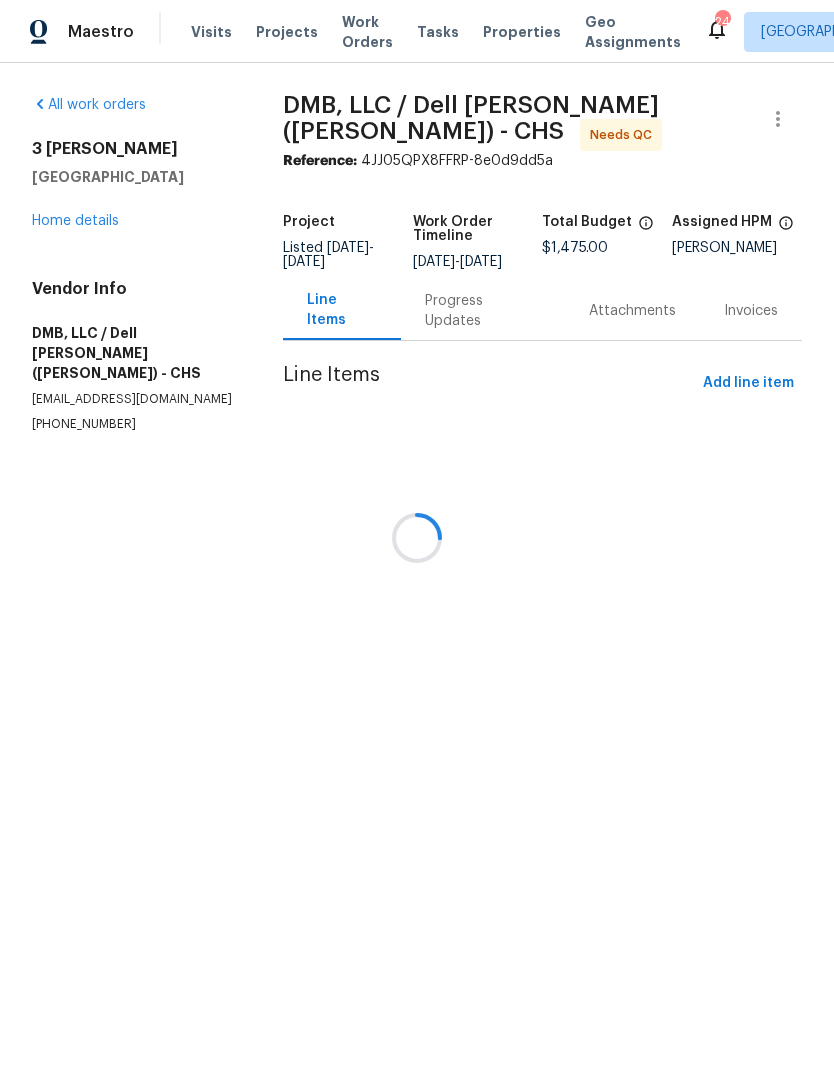 scroll, scrollTop: 0, scrollLeft: 0, axis: both 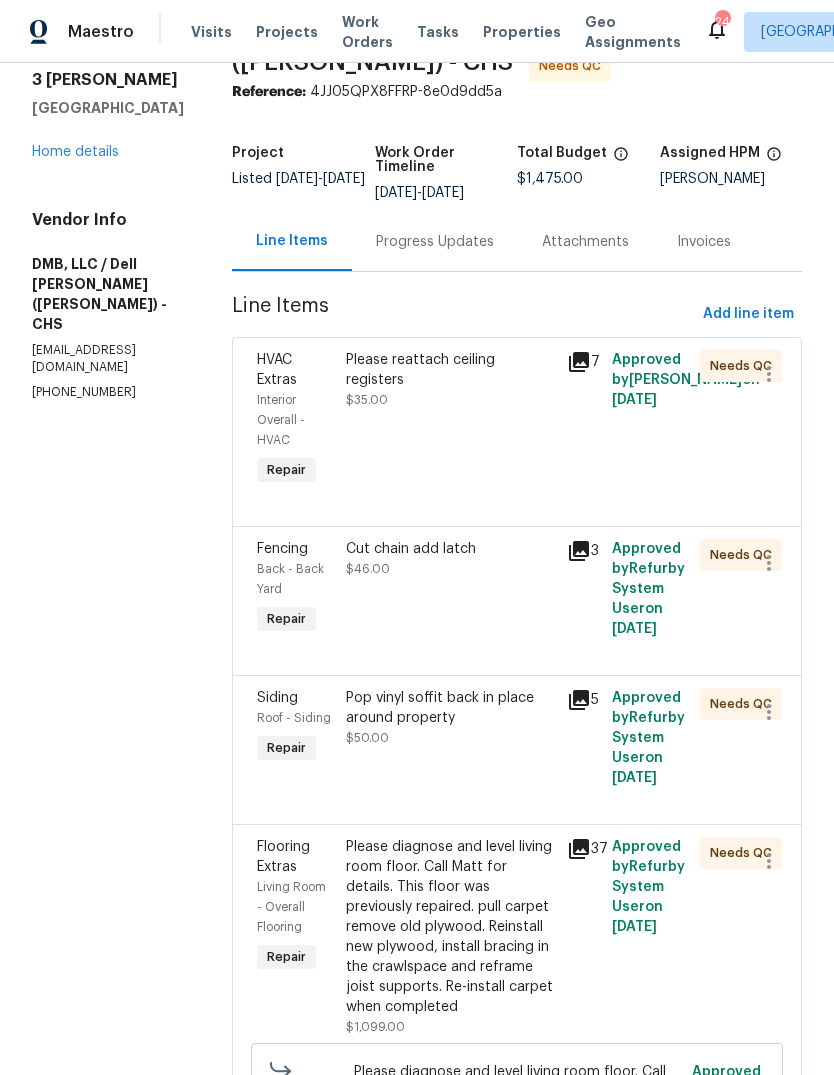 click on "Pop vinyl soffit back in place around property" at bounding box center (451, 708) 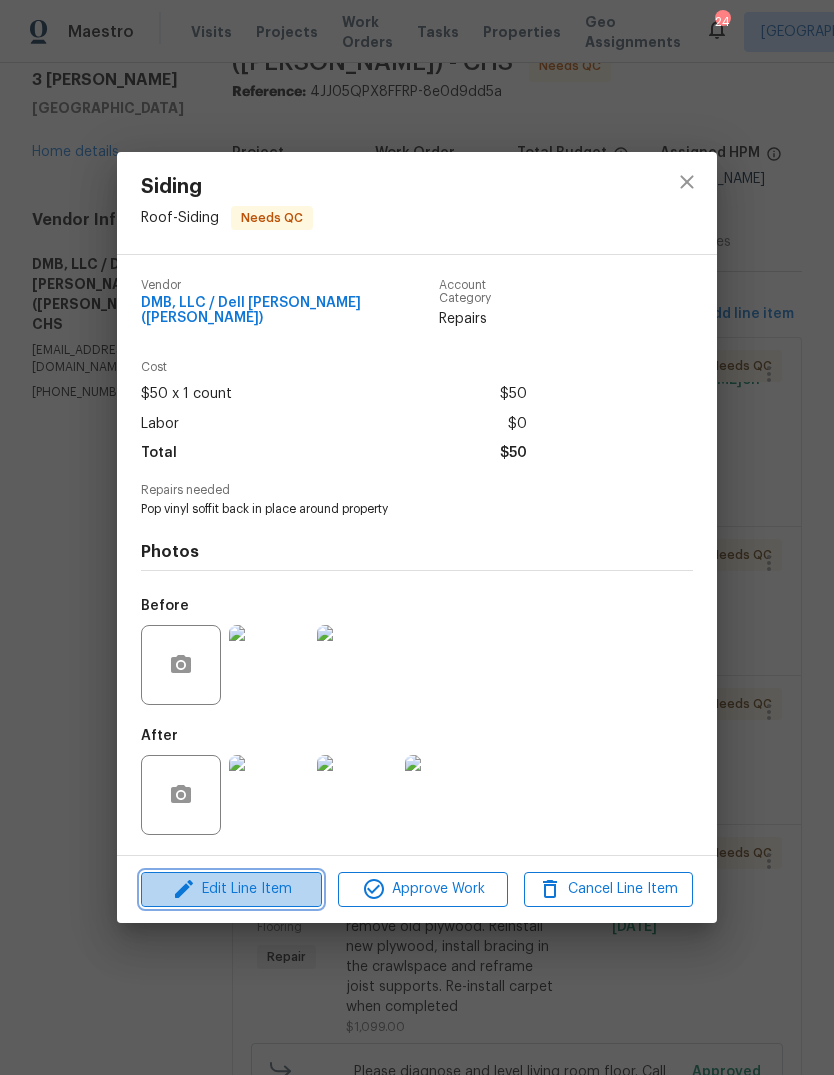 click on "Edit Line Item" at bounding box center (231, 889) 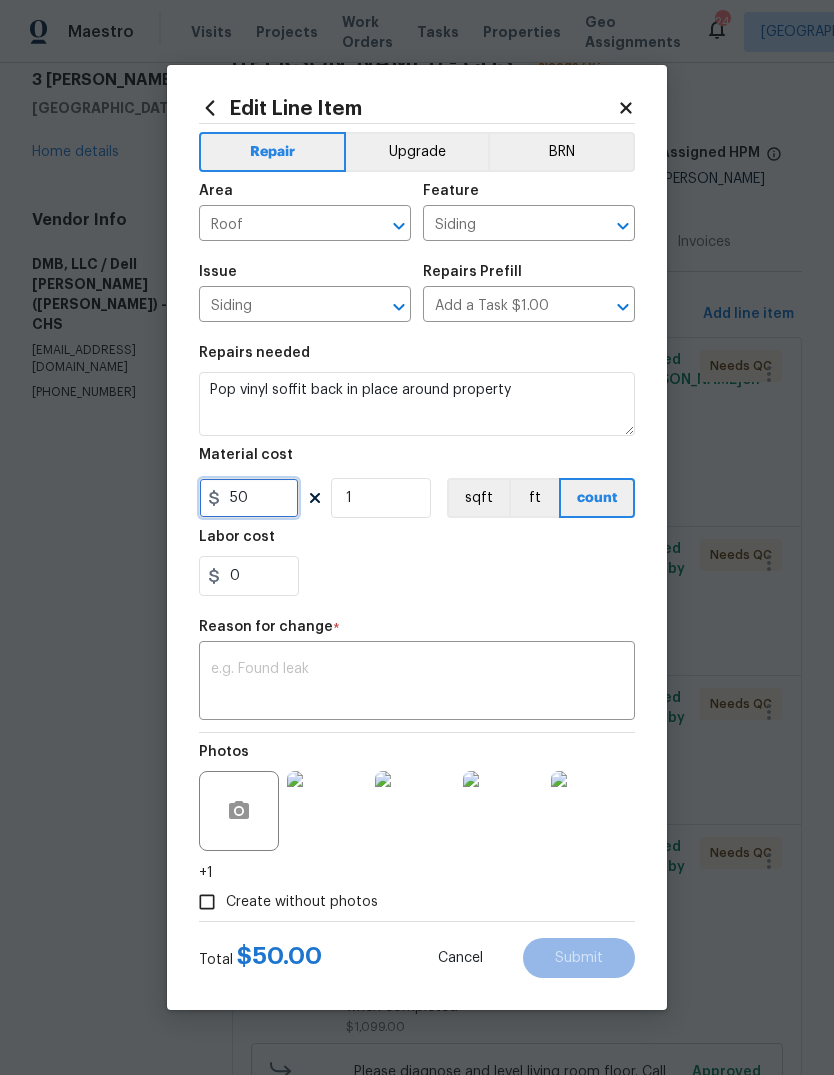 click on "50" at bounding box center [249, 498] 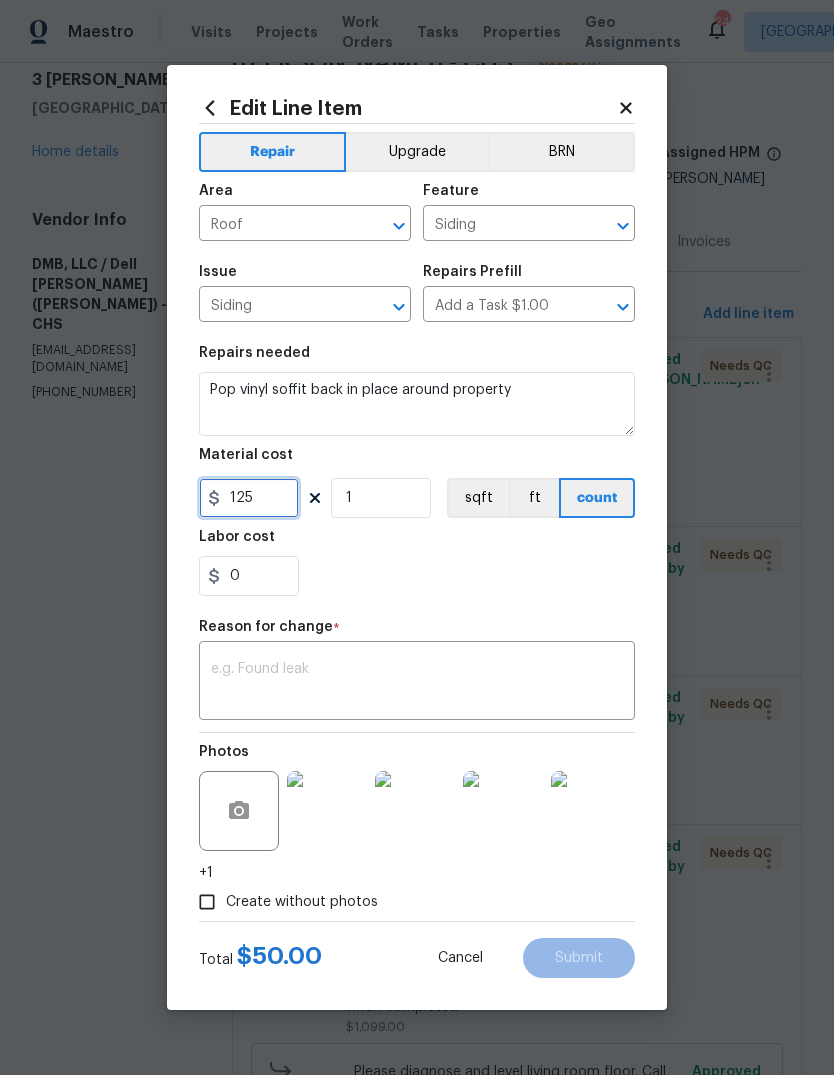 type on "125" 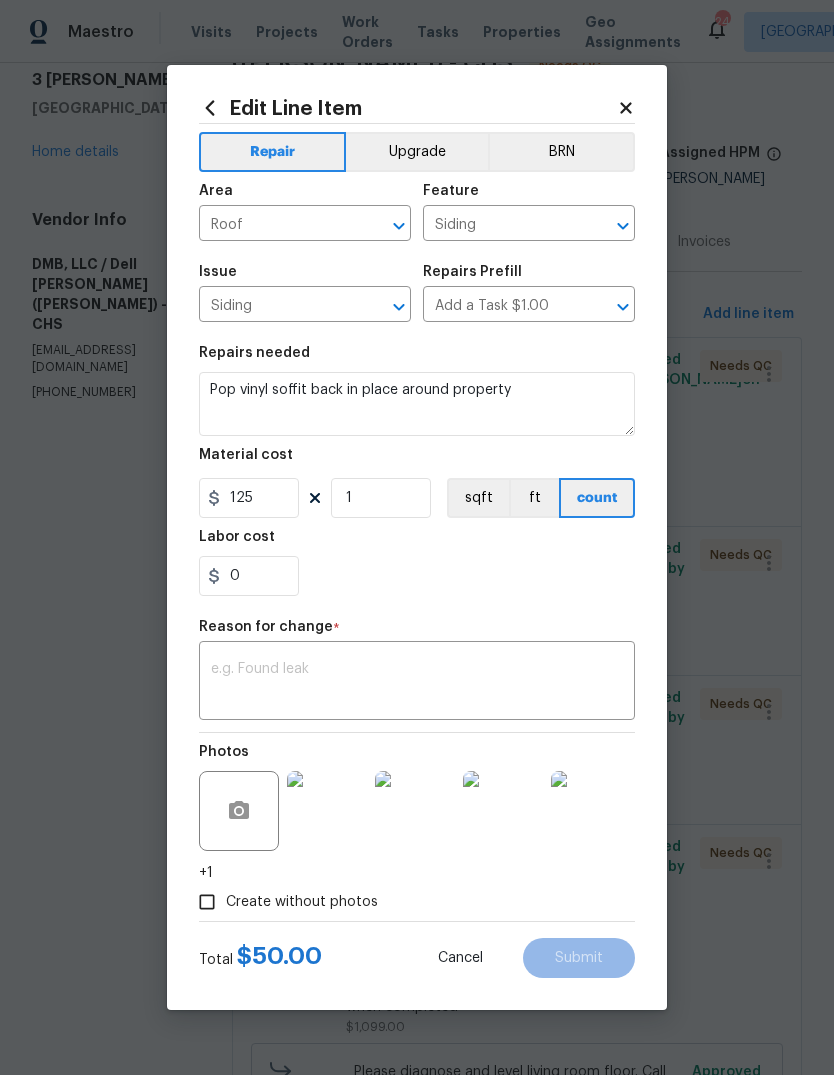 click on "0" at bounding box center [417, 576] 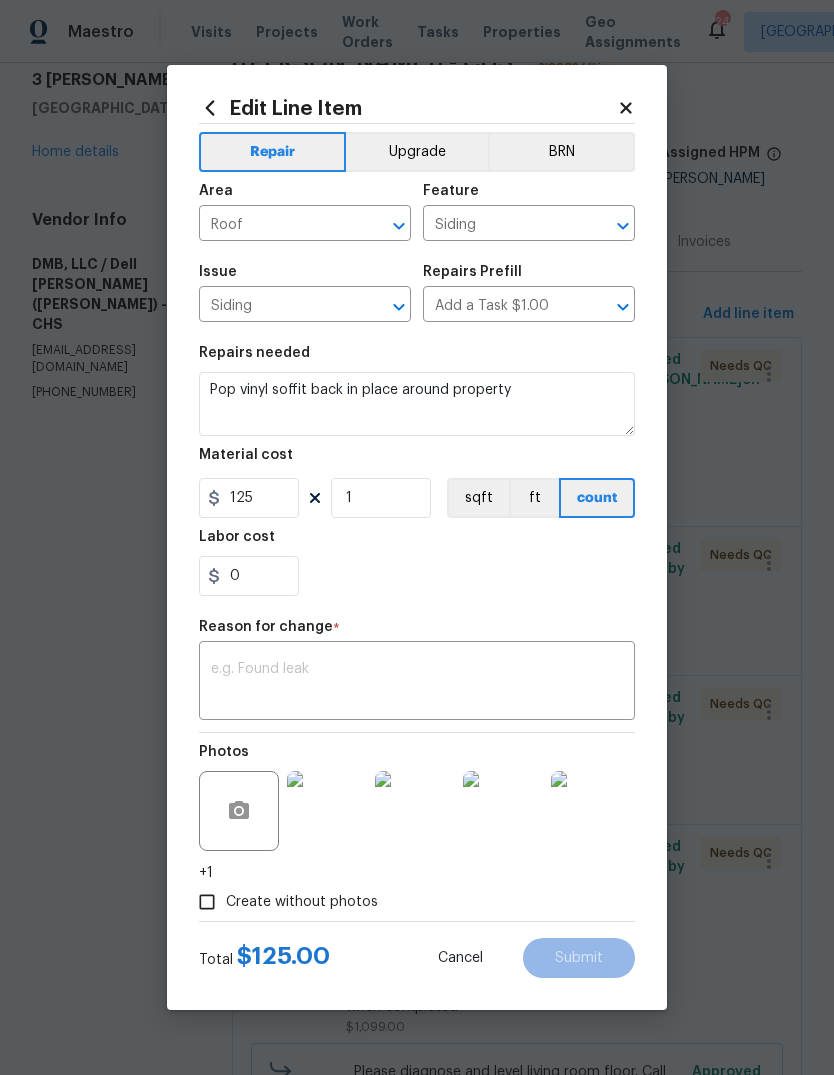 click at bounding box center [417, 683] 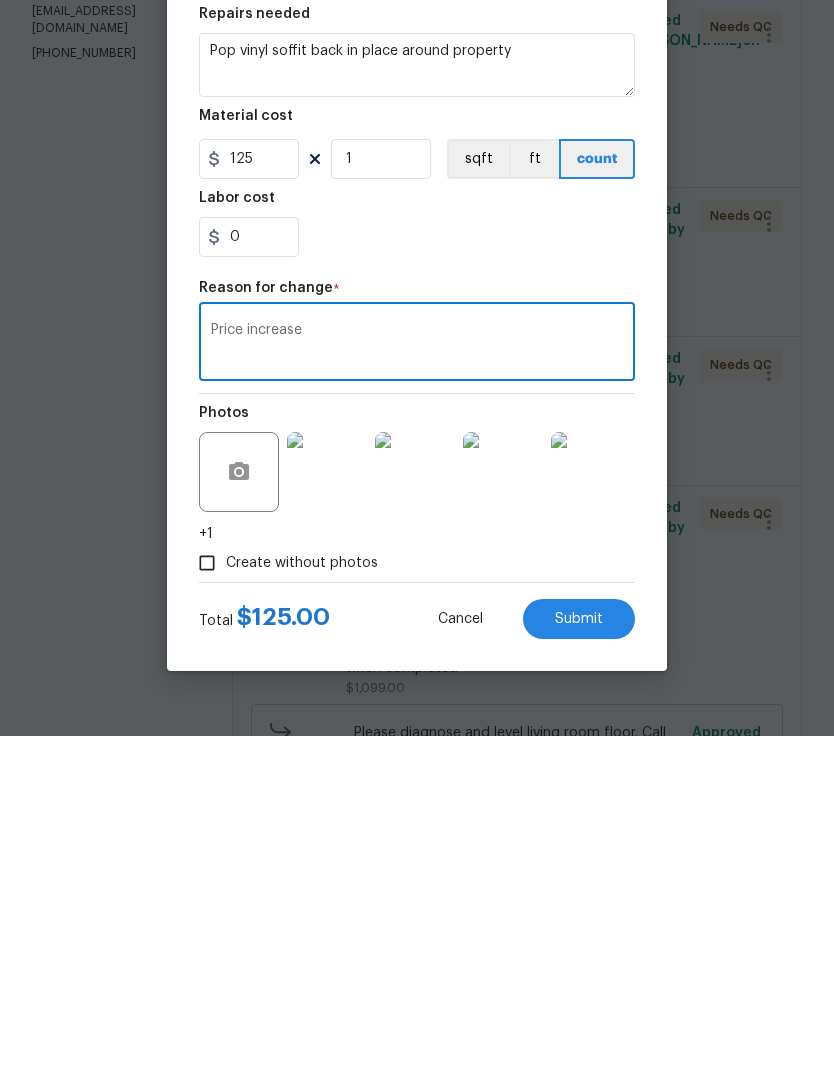 type on "Price increase" 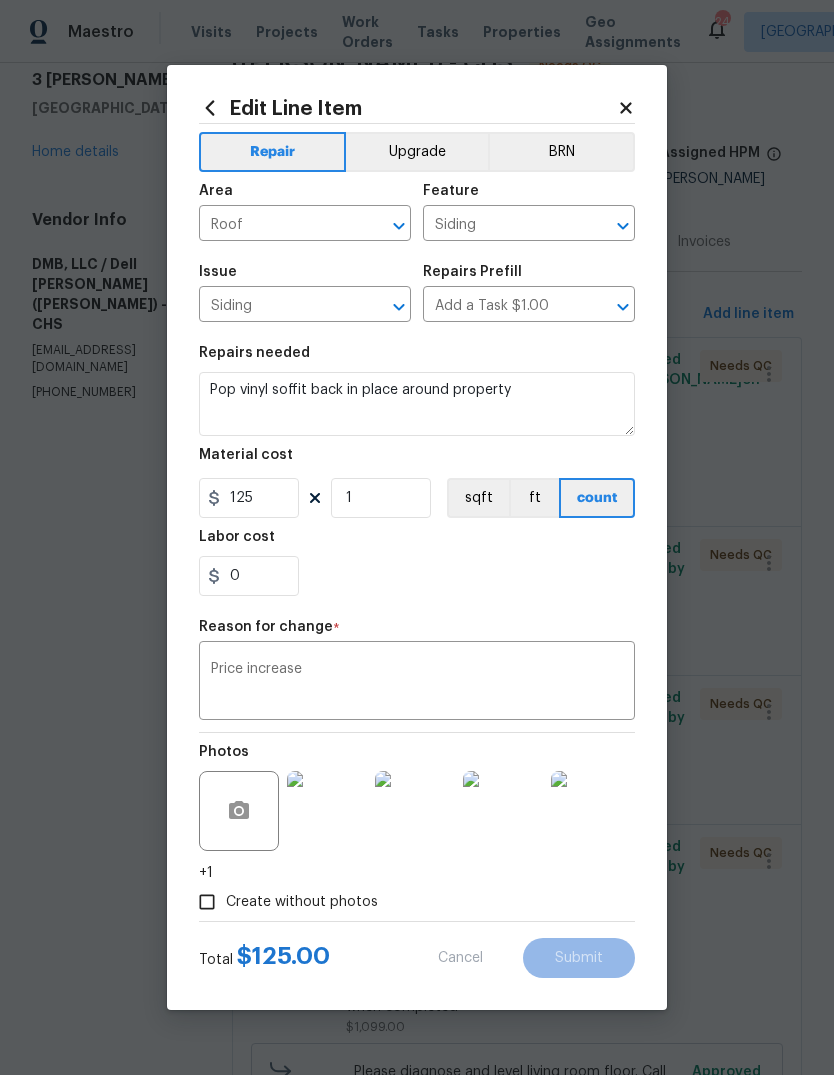 type on "50" 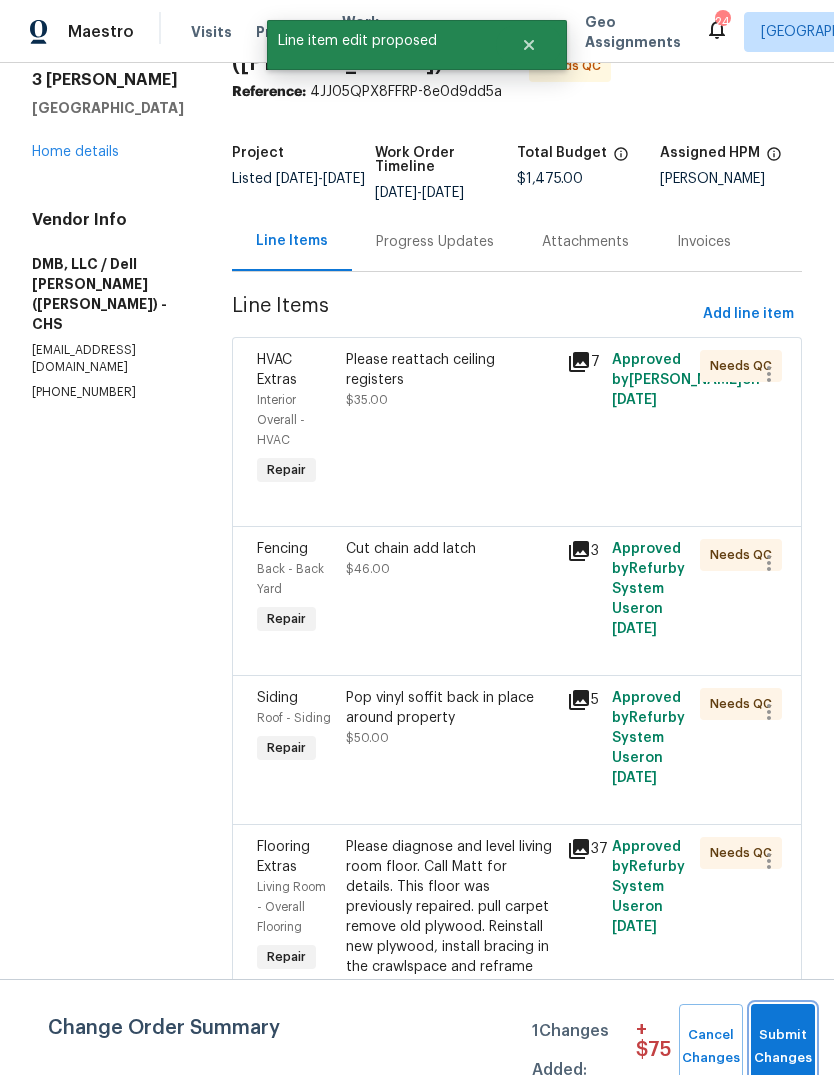 click on "Submit Changes" at bounding box center (783, 1047) 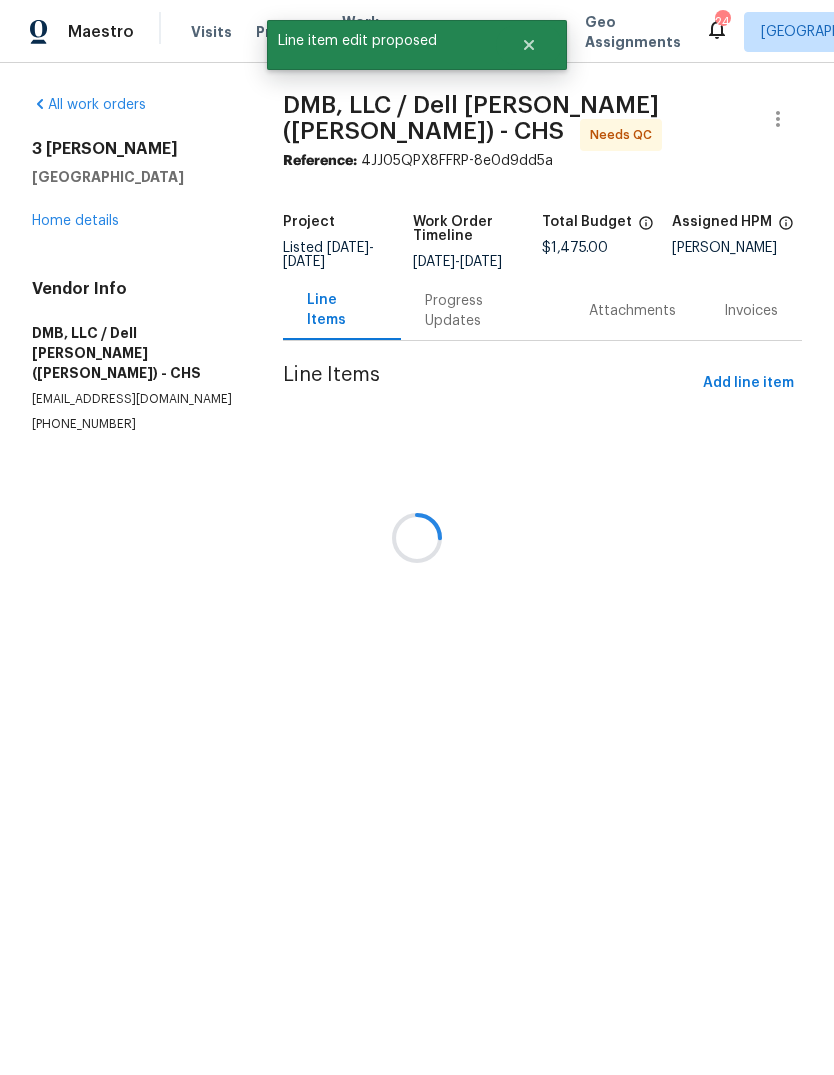 scroll, scrollTop: 0, scrollLeft: 0, axis: both 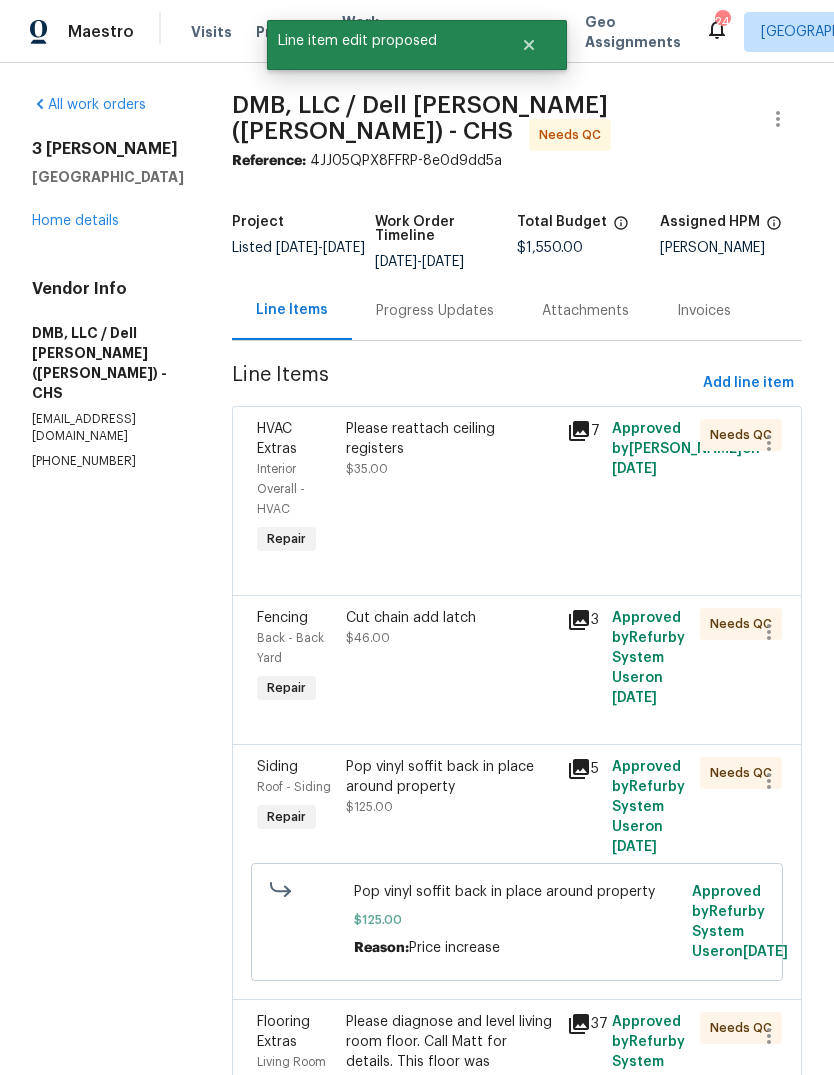 click on "Please reattach ceiling registers $35.00" at bounding box center [451, 489] 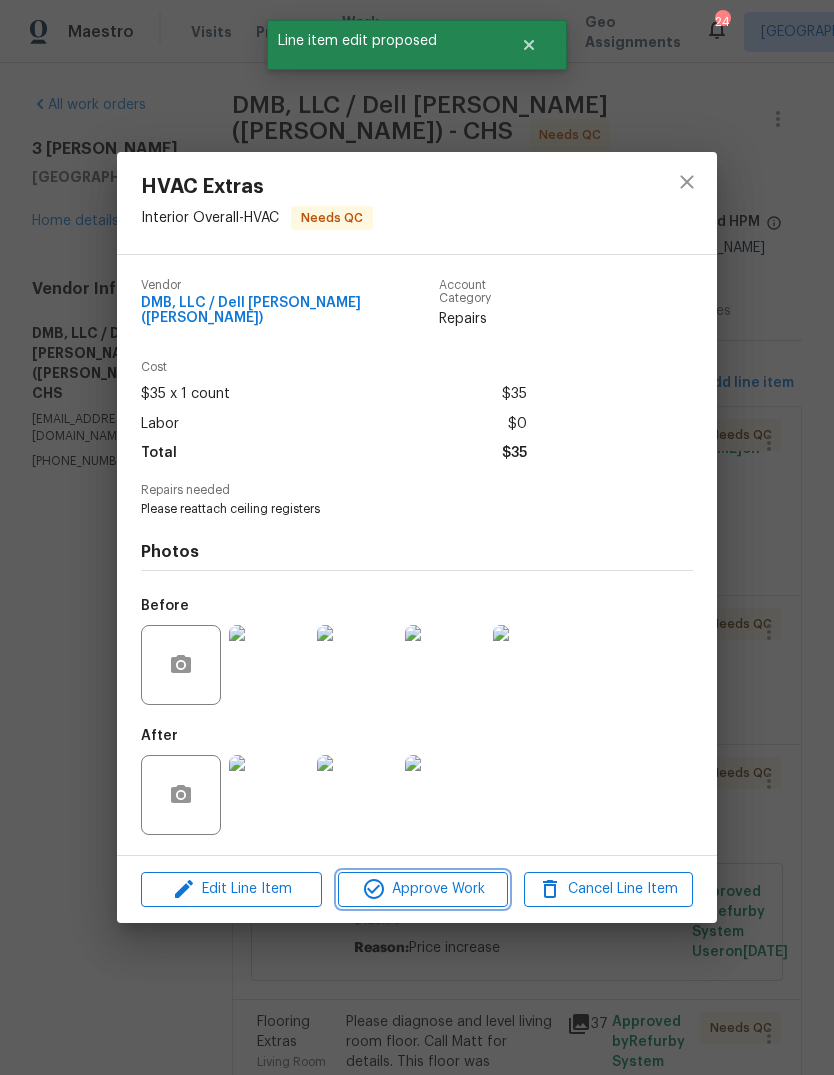 click on "Approve Work" at bounding box center (422, 889) 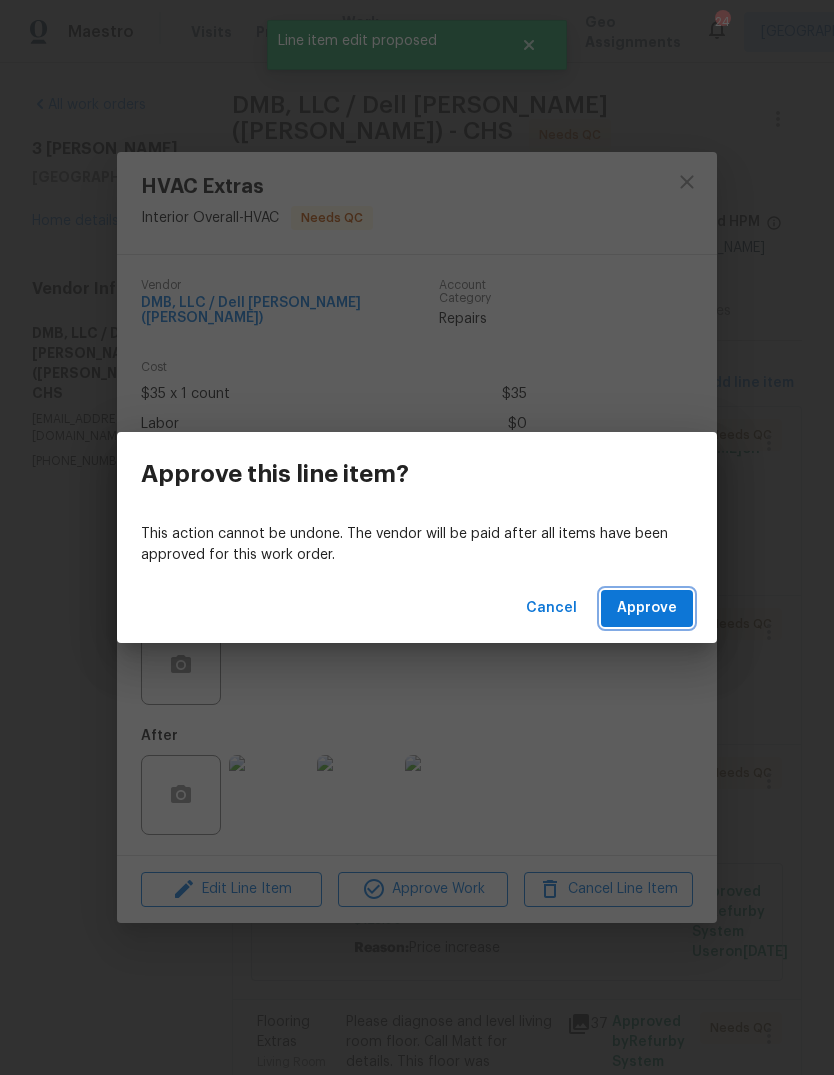 click on "Approve" at bounding box center [647, 608] 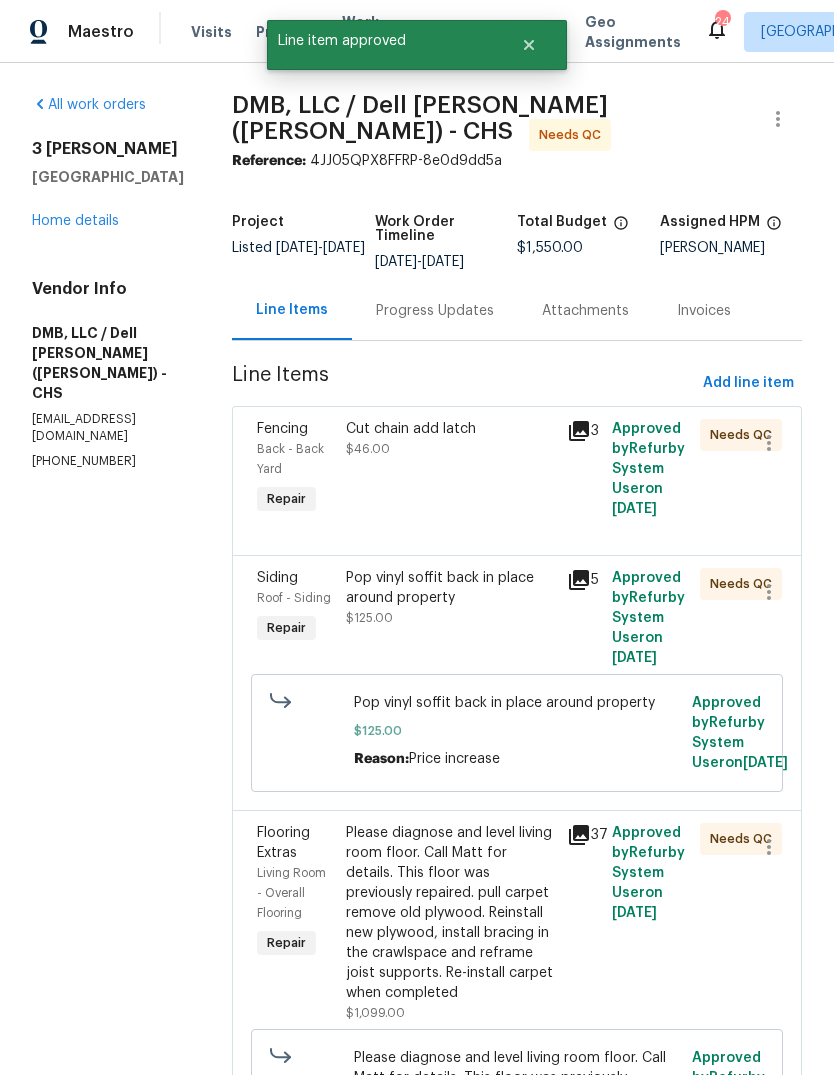 click on "Cut chain add latch $46.00" at bounding box center (451, 439) 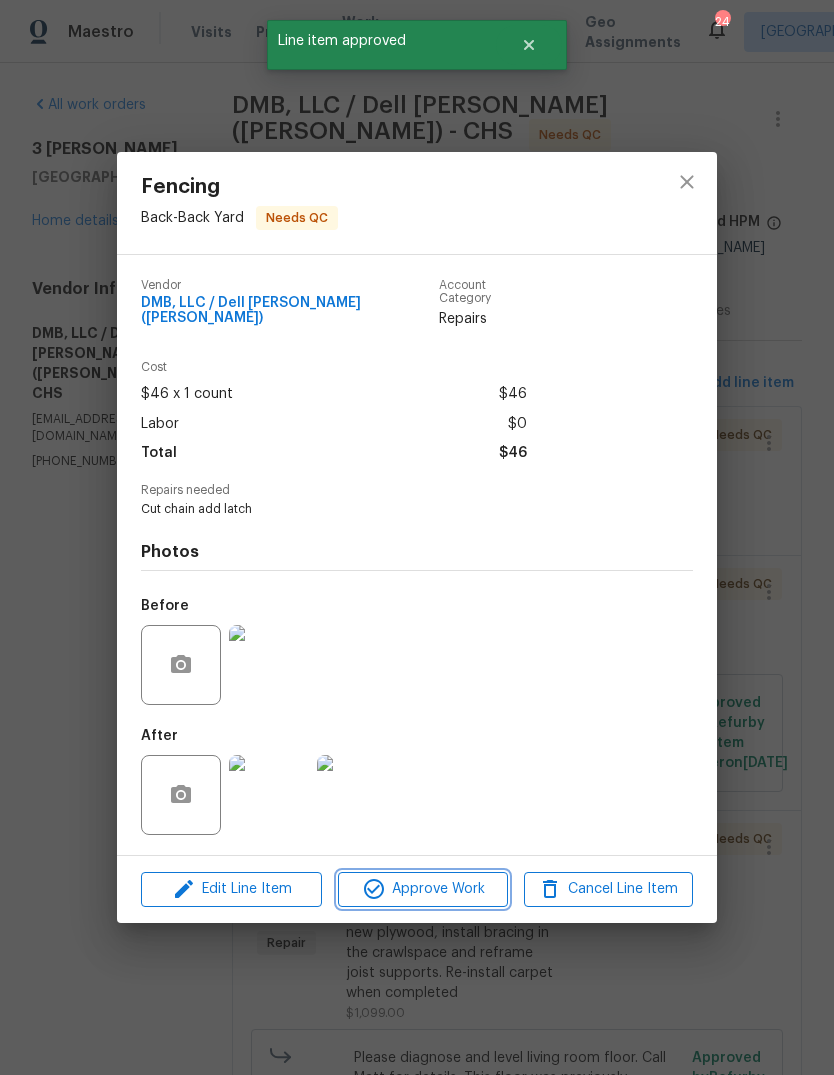 click on "Approve Work" at bounding box center (422, 889) 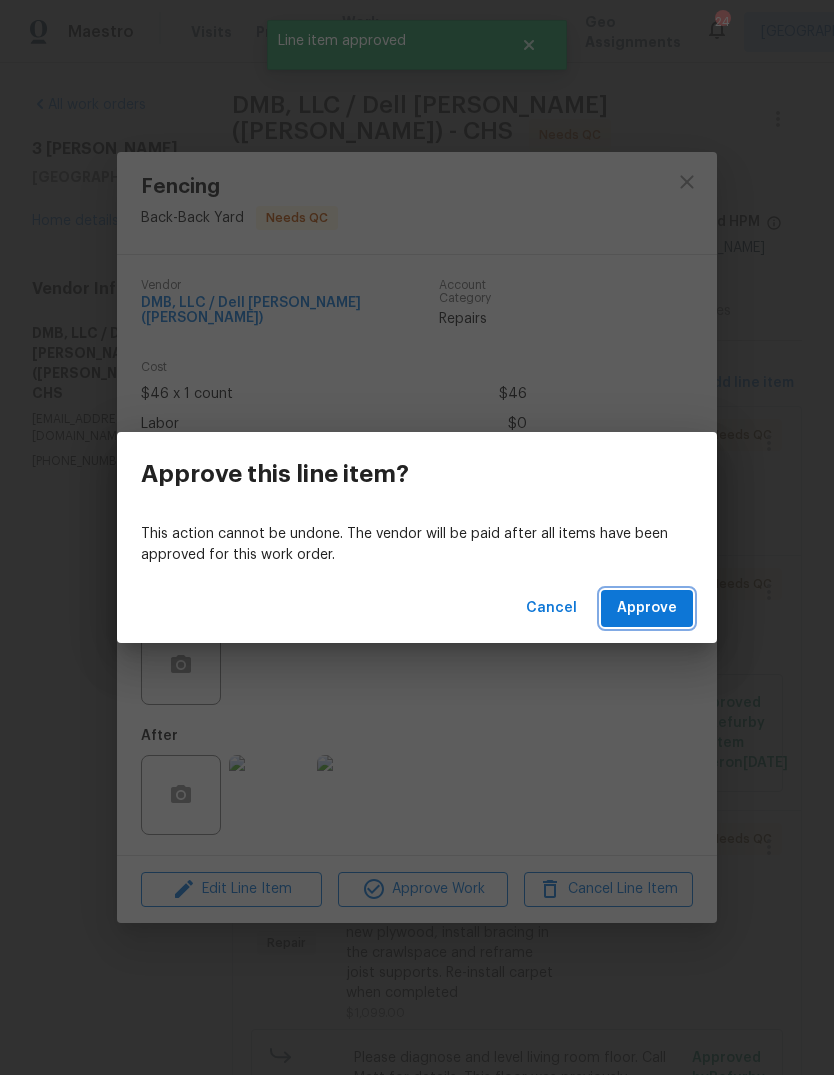 click on "Approve" at bounding box center (647, 608) 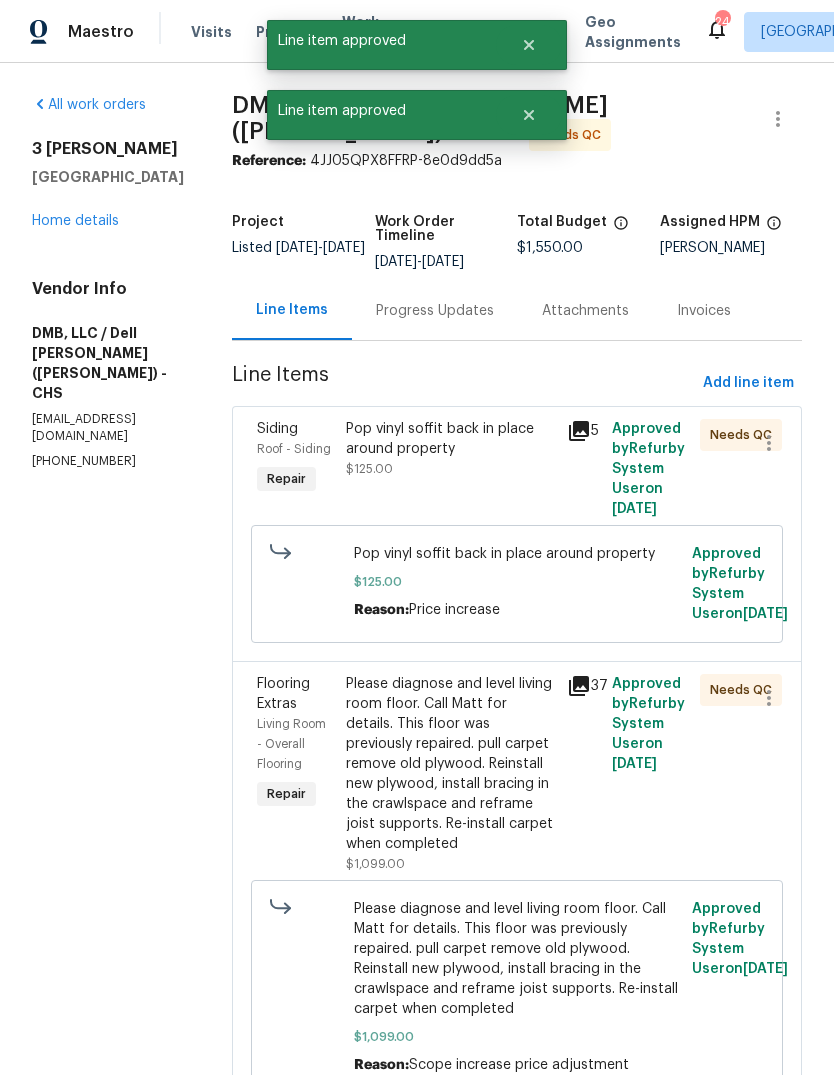 click on "Pop vinyl soffit back in place around property $125.00" at bounding box center (451, 449) 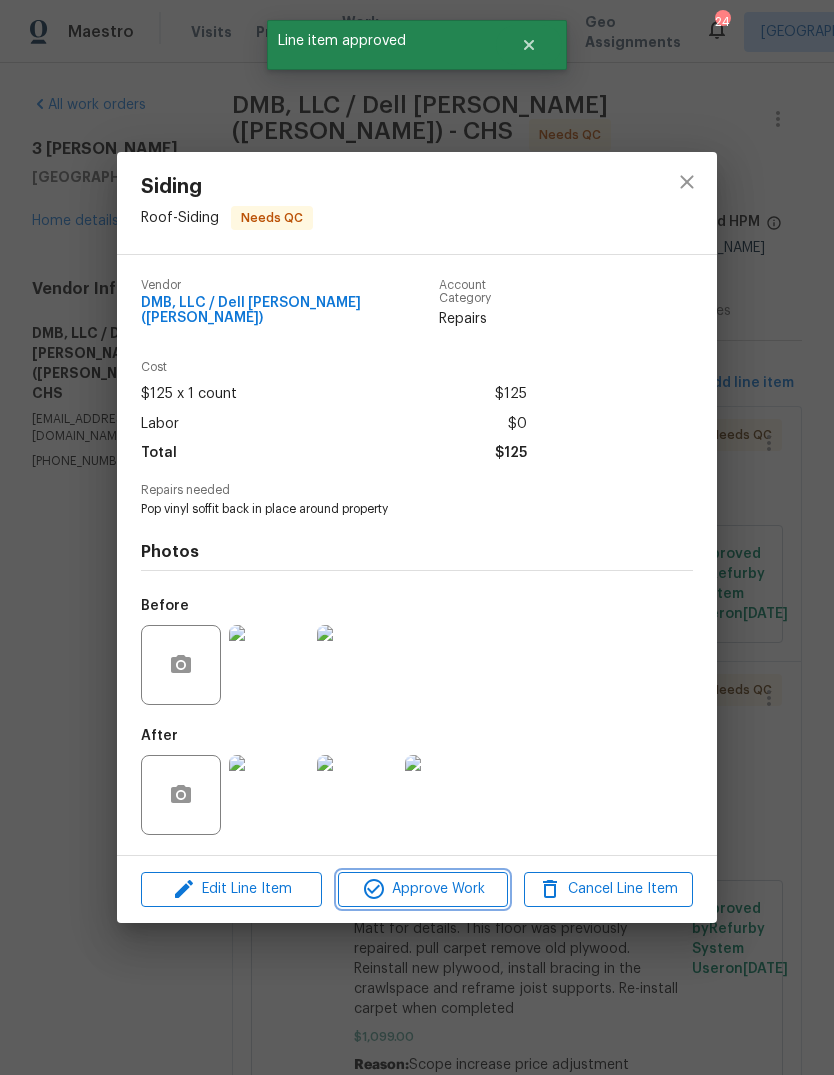 click on "Approve Work" at bounding box center [422, 889] 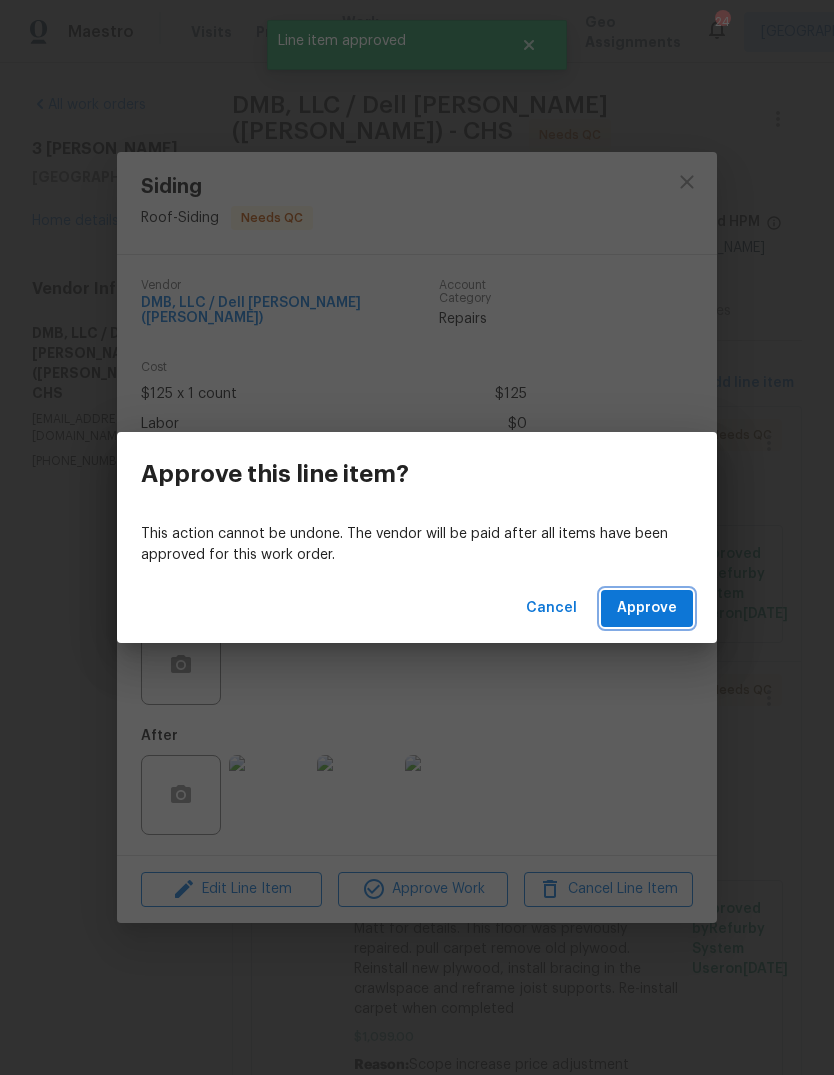 click on "Approve" at bounding box center [647, 608] 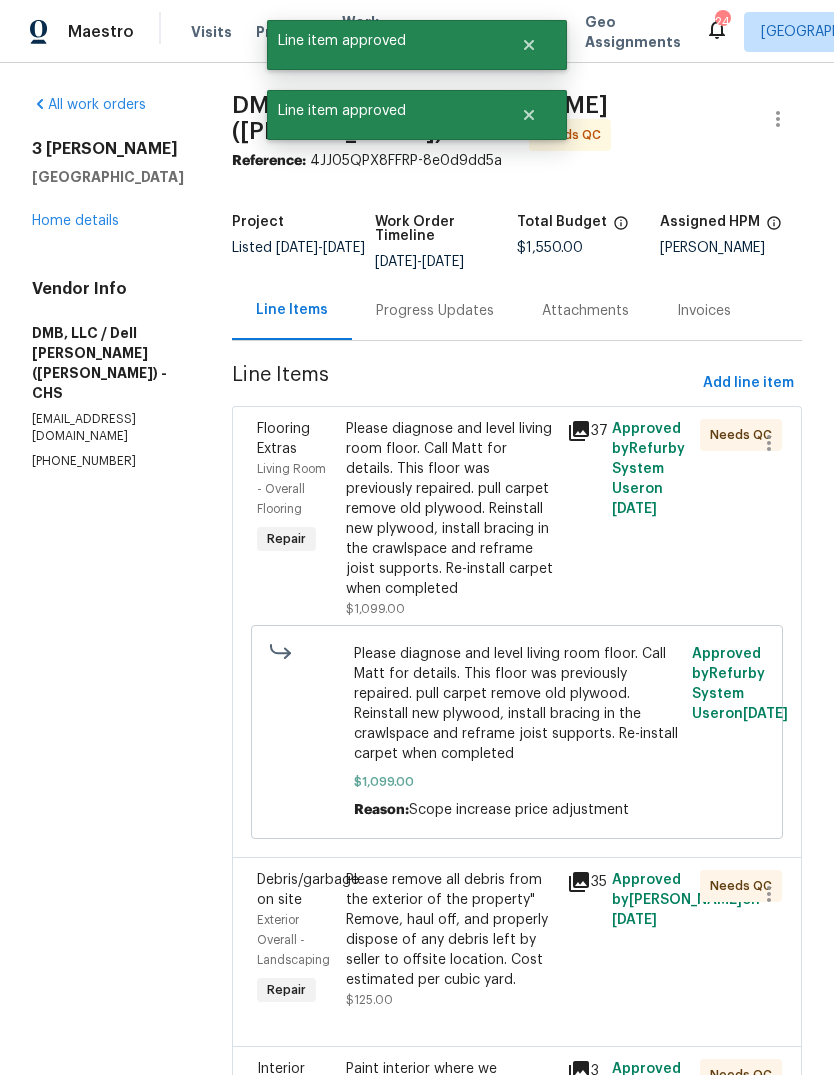 click on "Please diagnose and level living room floor. Call Matt for details. This floor was previously repaired.
pull carpet remove old plywood. Reinstall new plywood, install bracing in the crawlspace and reframe joist supports.
Re-install carpet when completed" at bounding box center (451, 509) 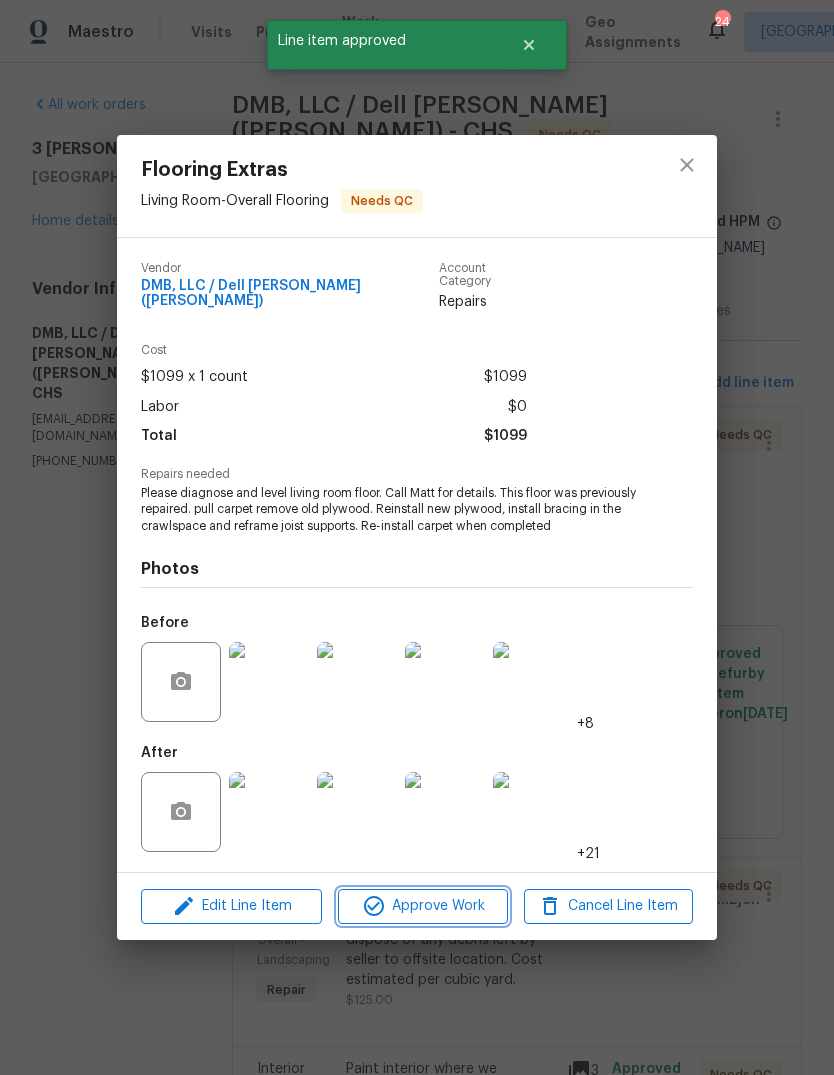 click on "Approve Work" at bounding box center (422, 906) 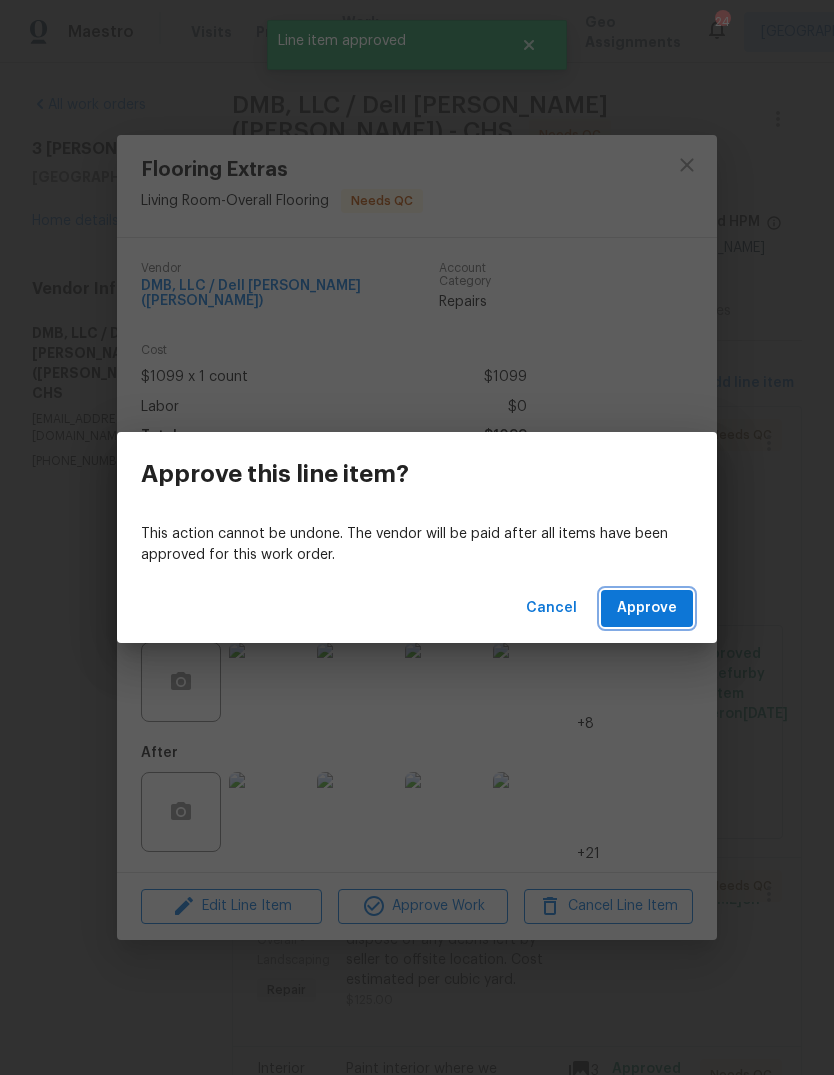 click on "Approve" at bounding box center (647, 608) 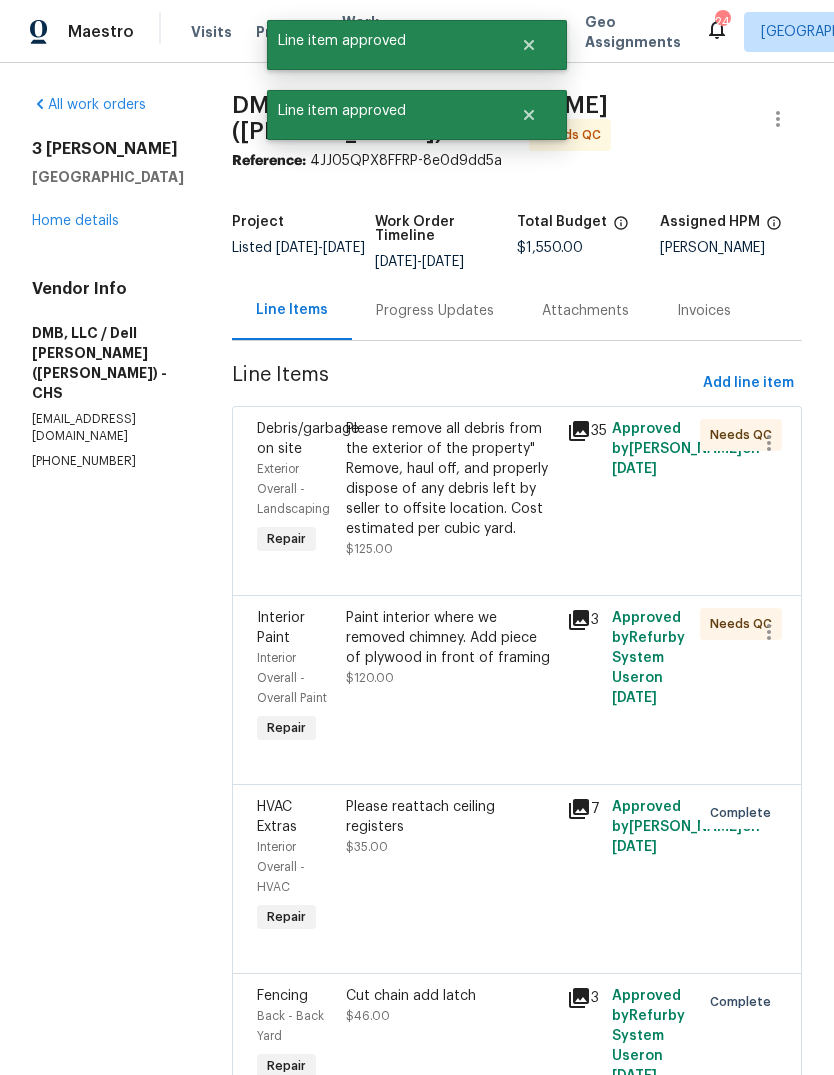 click on "Please remove all debris from the exterior of the property"
Remove, haul off, and properly dispose of any debris left by seller to offsite location. Cost estimated per cubic yard." at bounding box center (451, 479) 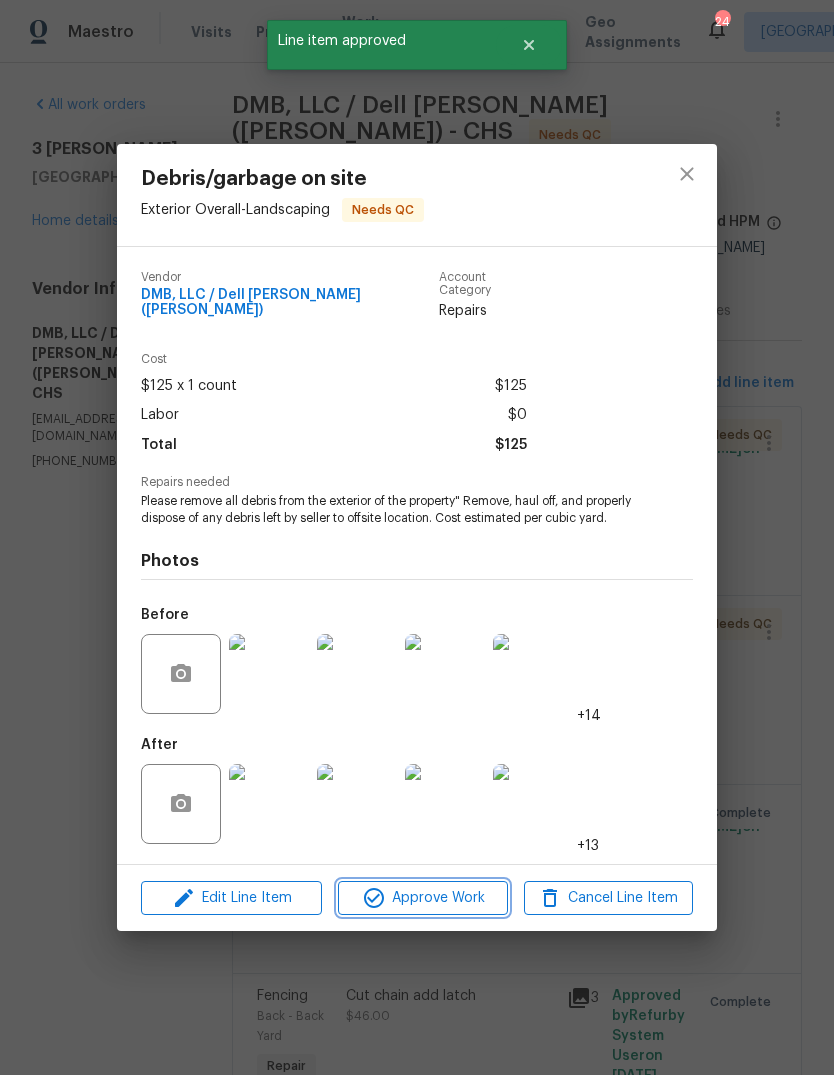 click on "Approve Work" at bounding box center [422, 898] 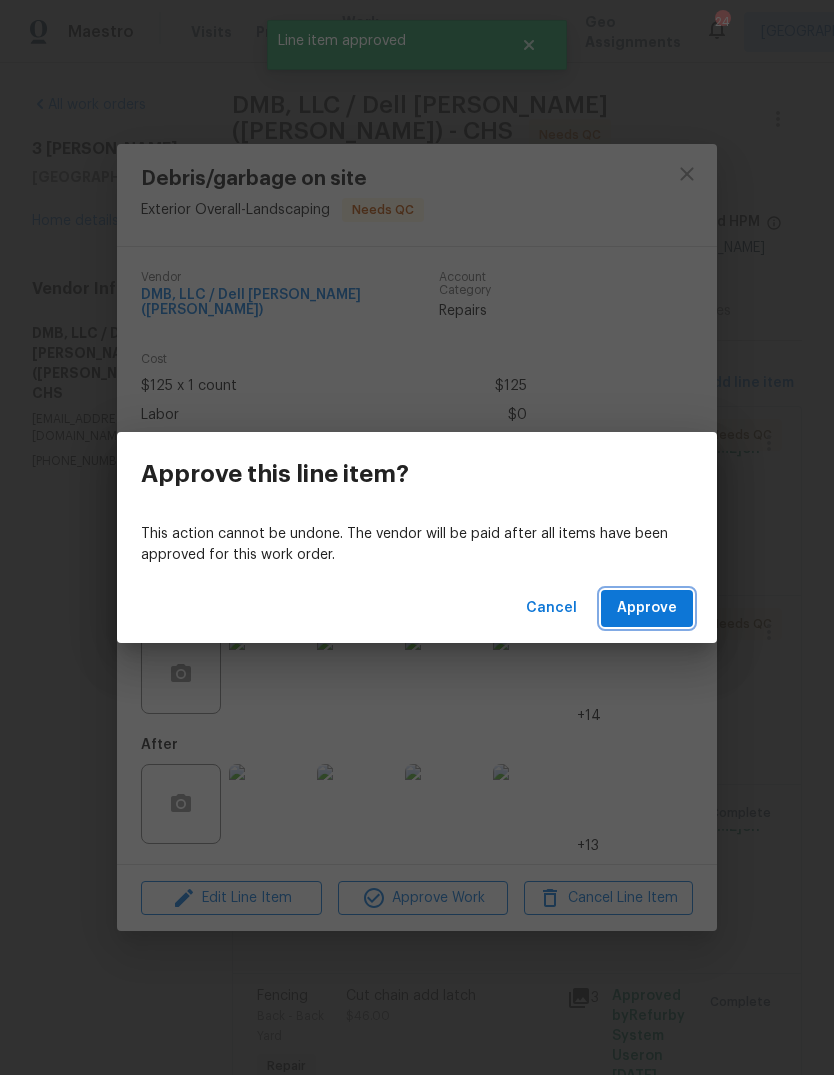 click on "Approve" at bounding box center [647, 608] 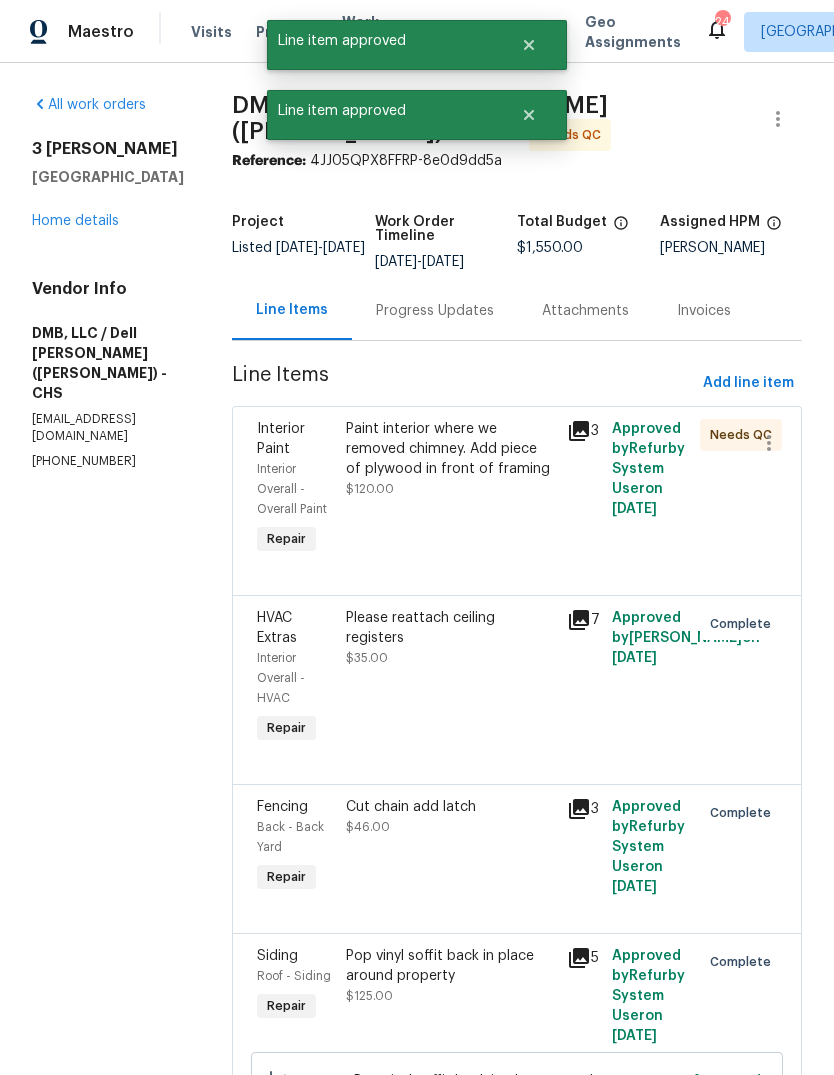 click on "Paint interior where we removed chimney. Add piece of plywood in front of framing" at bounding box center (451, 449) 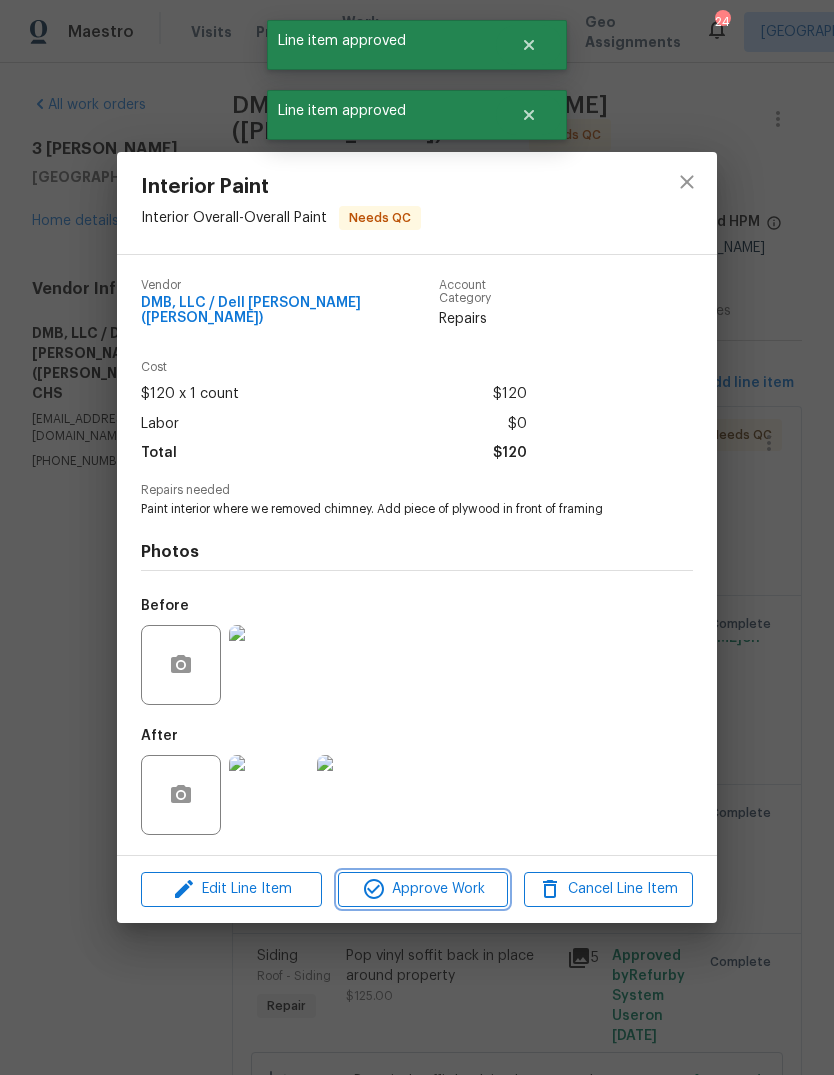 click on "Approve Work" at bounding box center [422, 889] 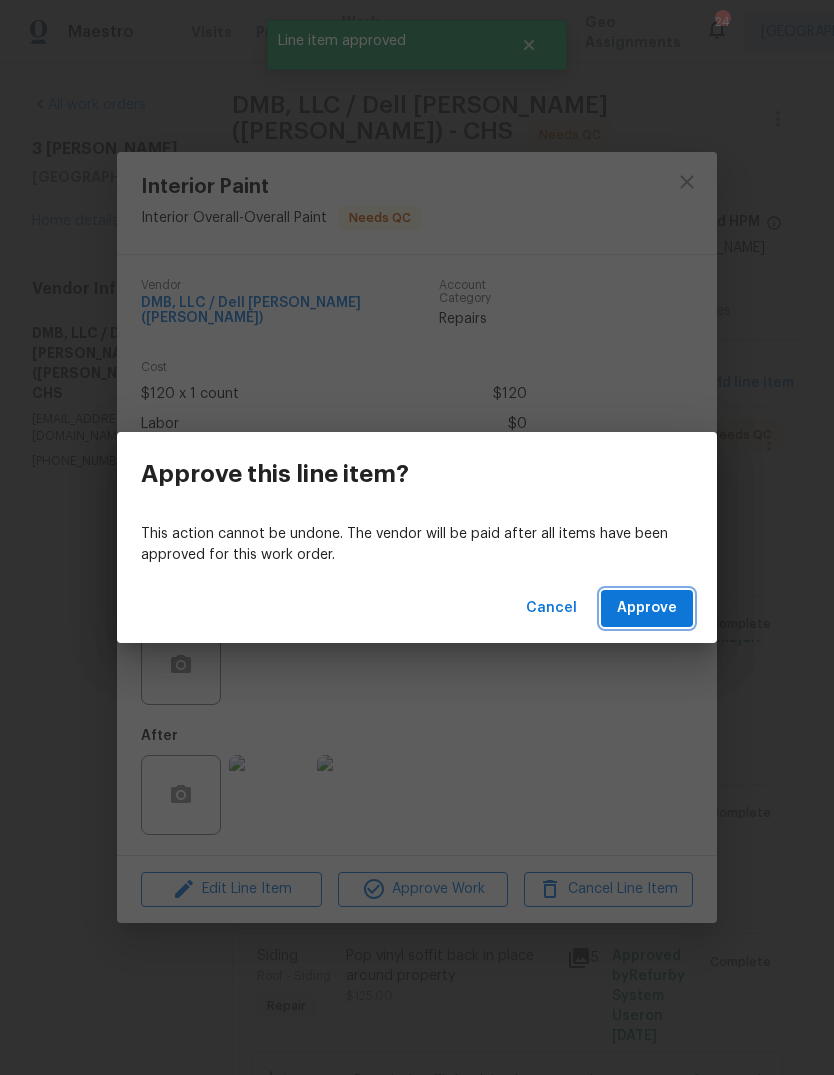 click on "Approve" at bounding box center [647, 608] 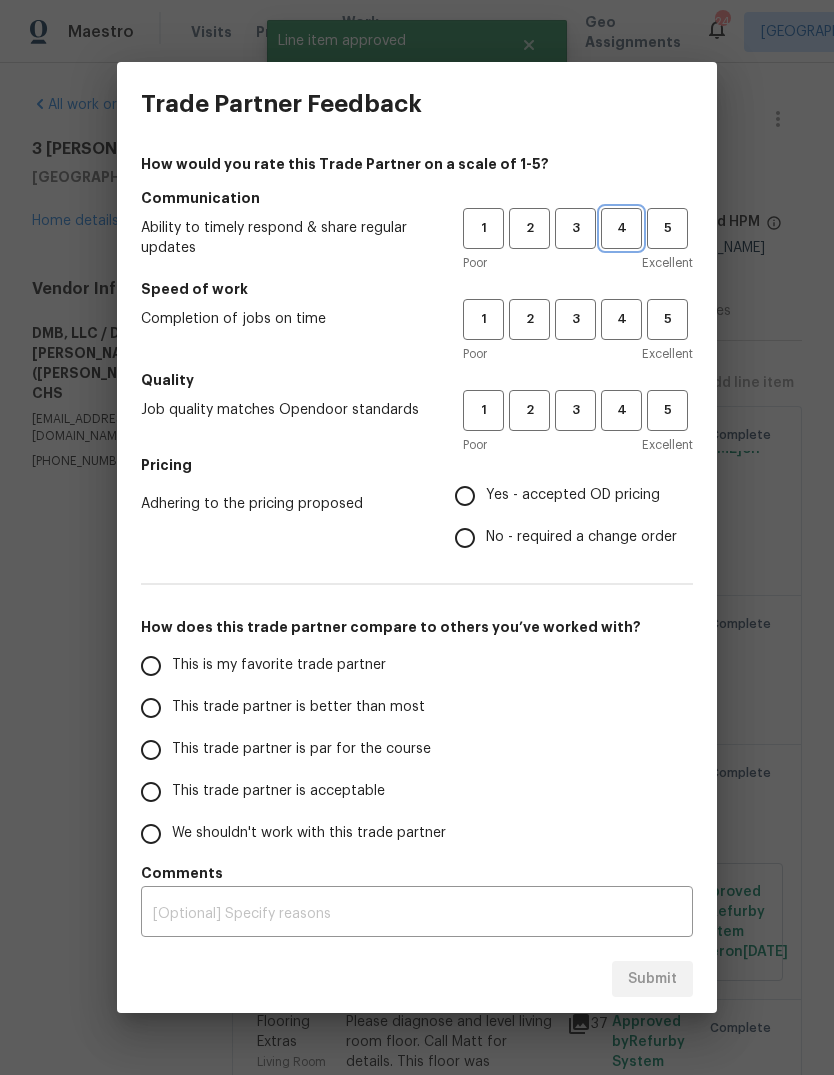 click on "4" at bounding box center (621, 228) 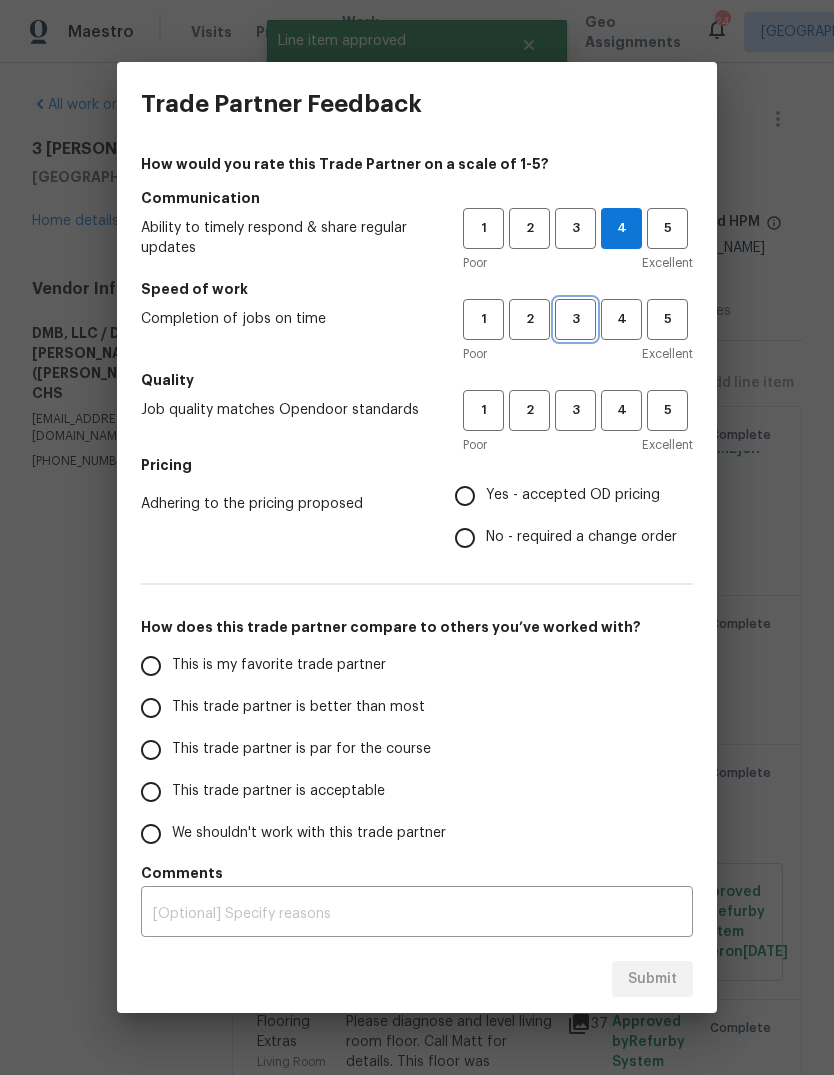 click on "3" at bounding box center [575, 319] 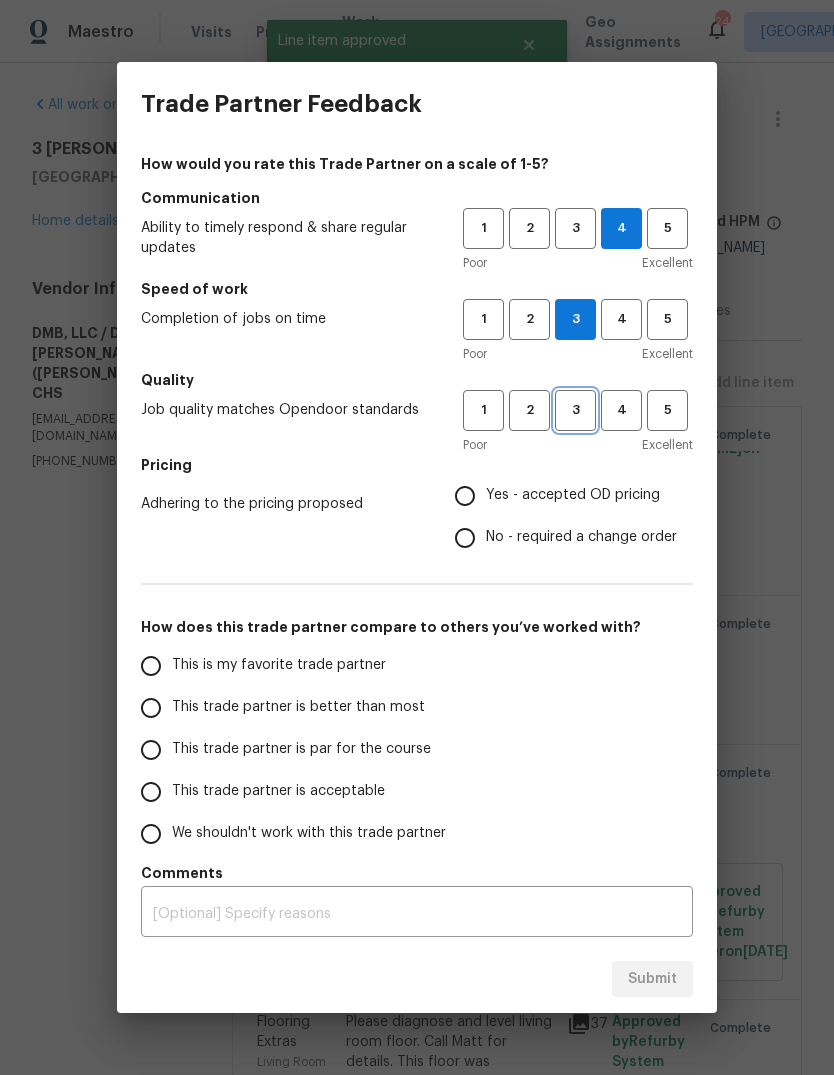 click on "3" at bounding box center (575, 410) 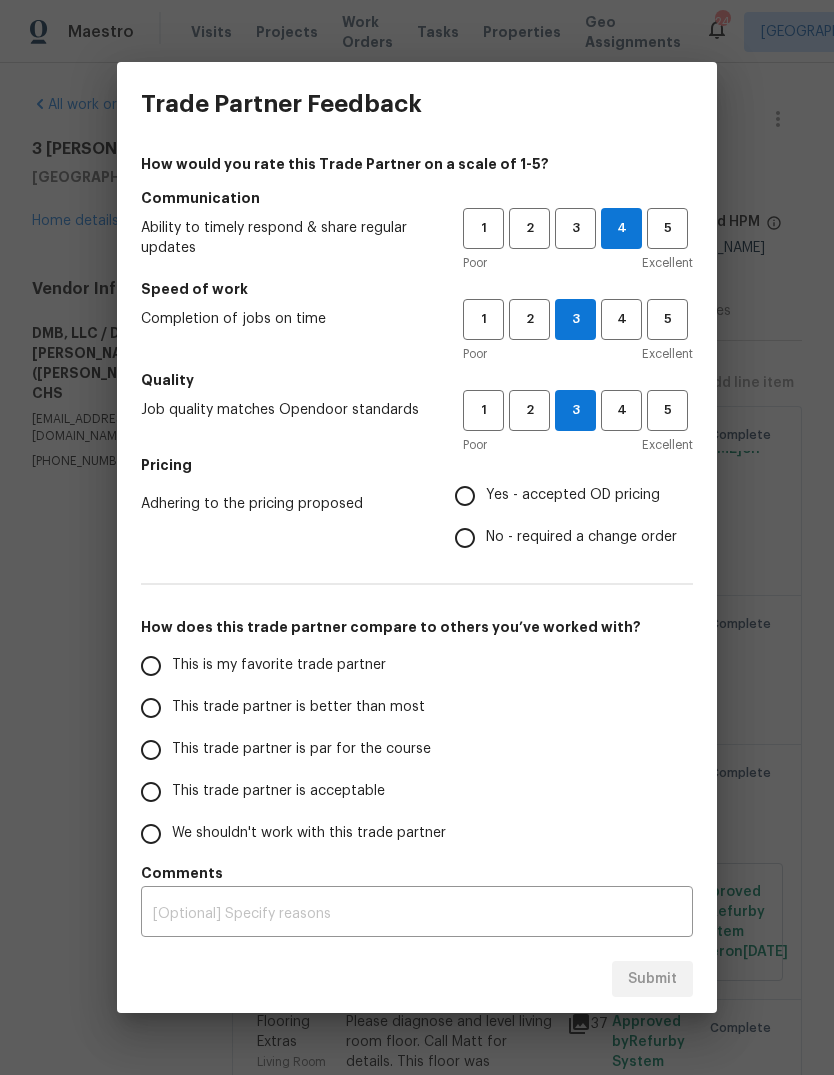 click on "Yes - accepted OD pricing" at bounding box center (465, 496) 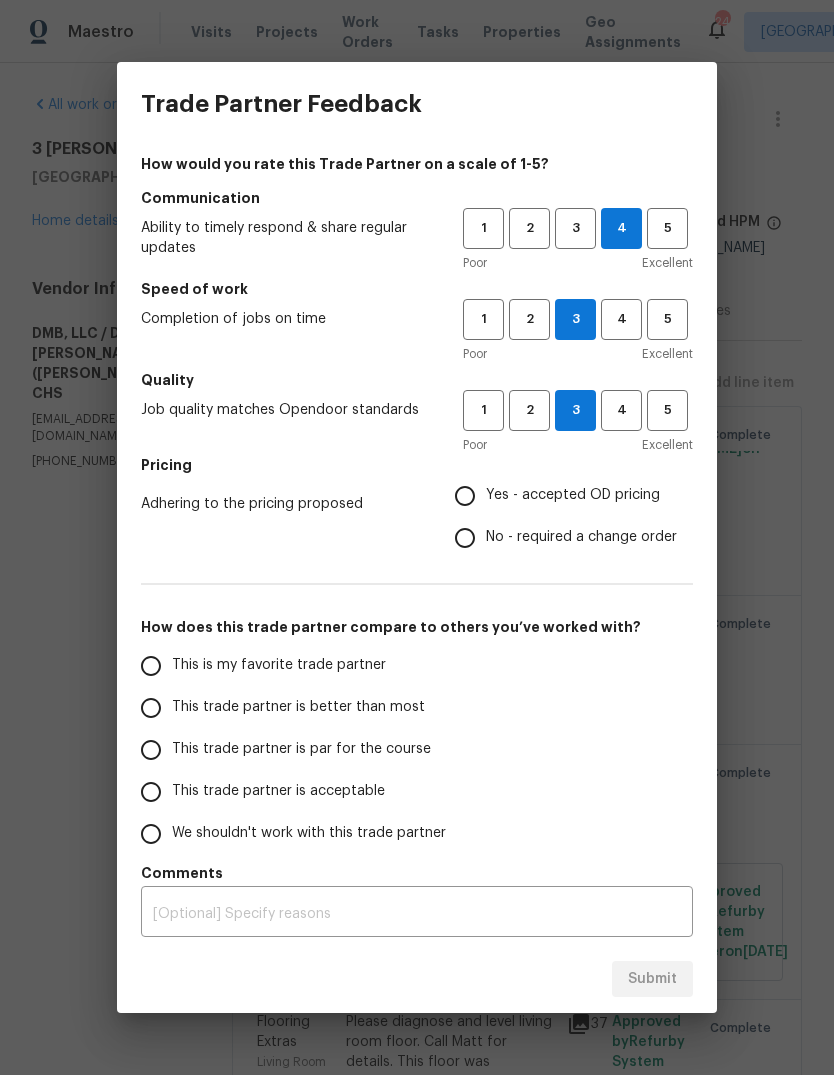 radio on "true" 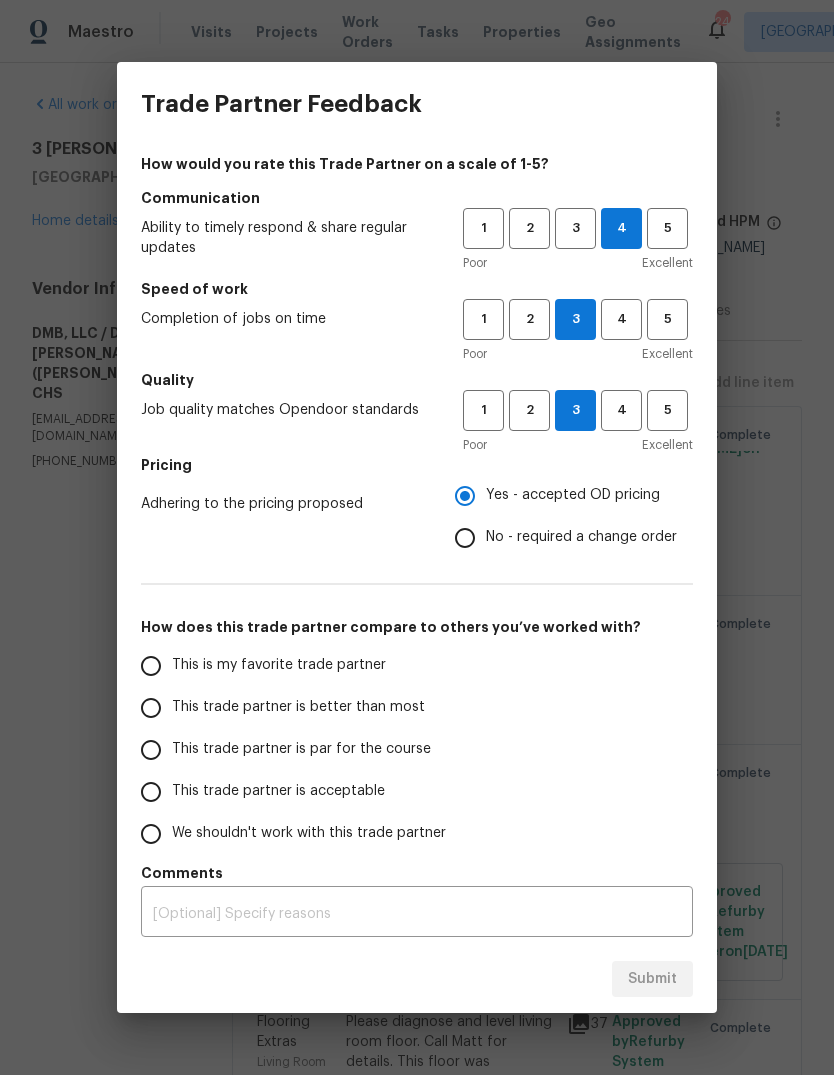 click on "This trade partner is par for the course" at bounding box center (151, 750) 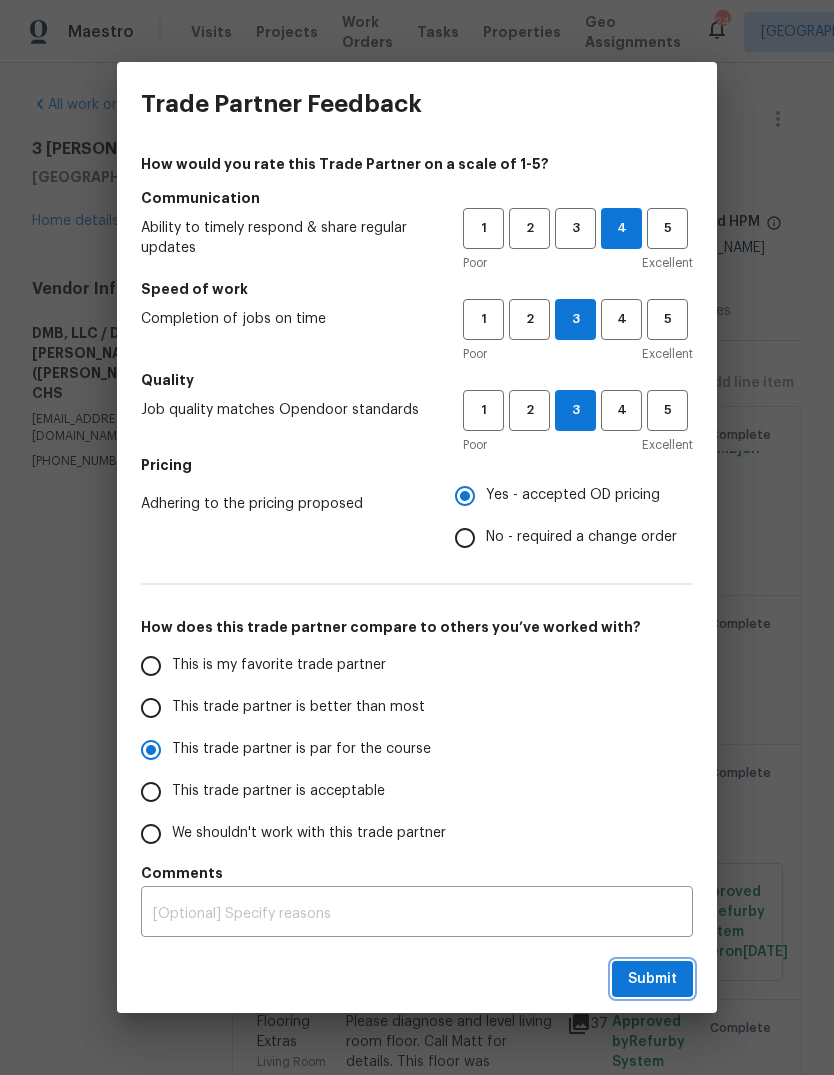 click on "Submit" at bounding box center [652, 979] 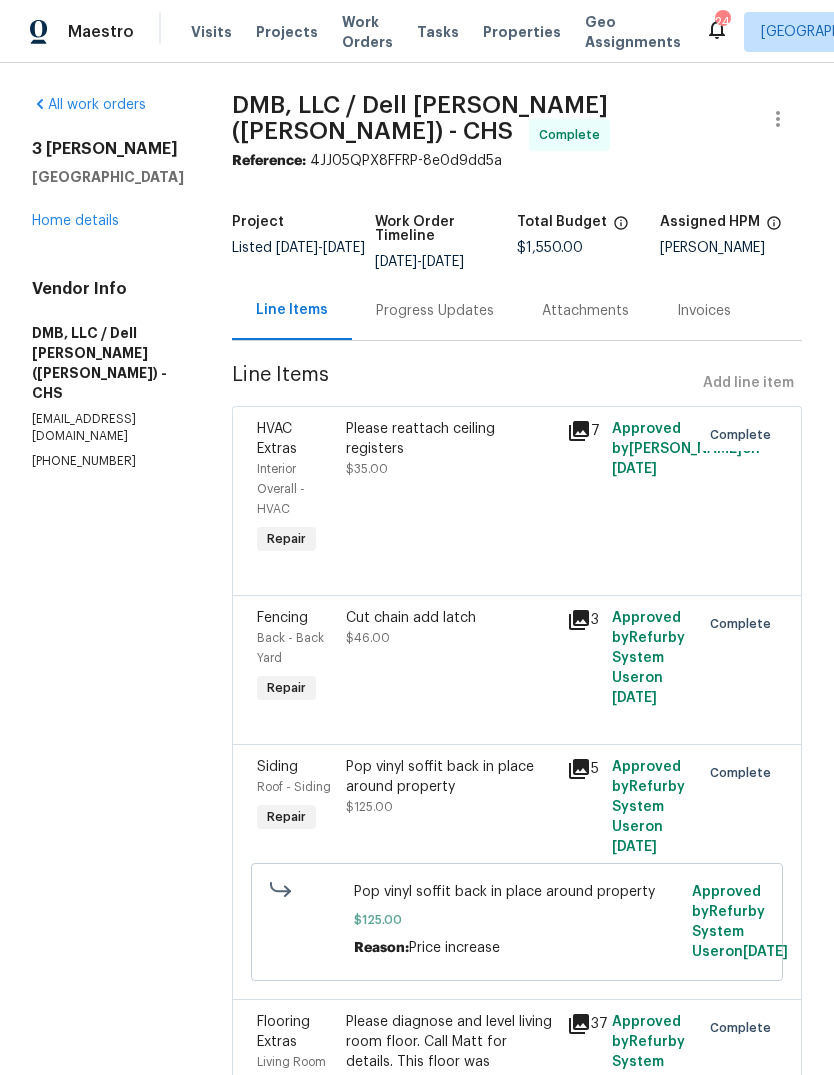 radio on "true" 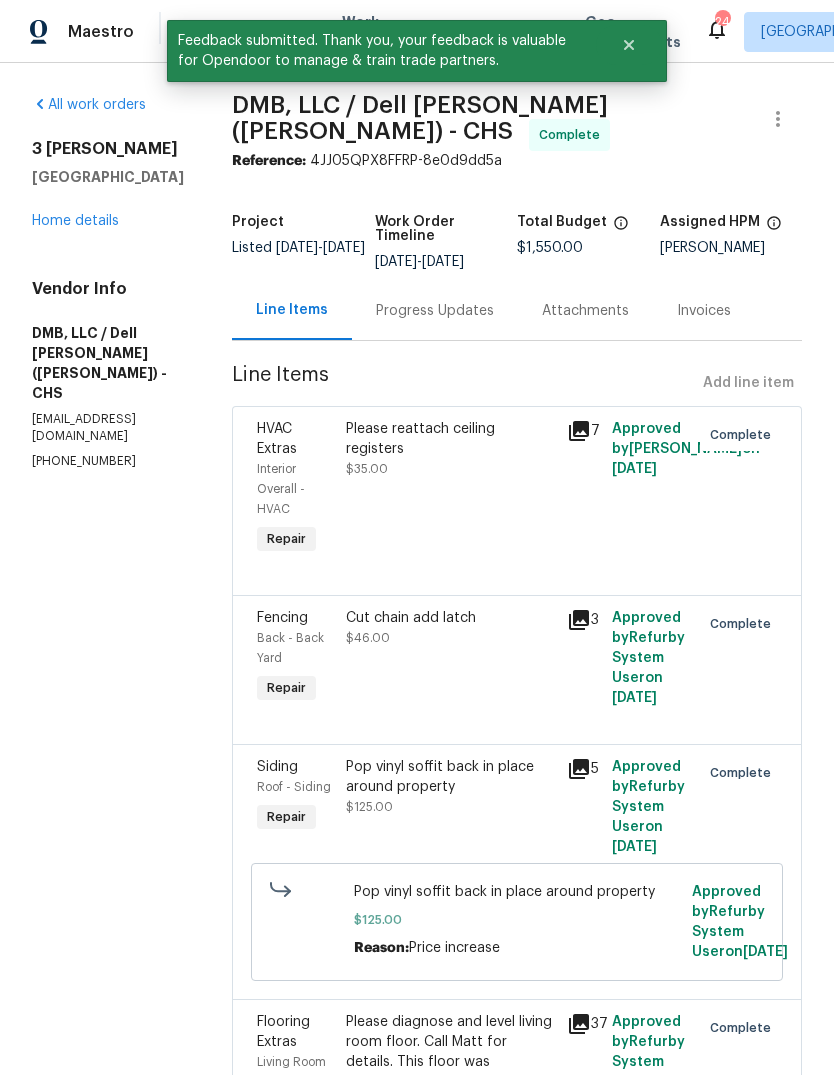 scroll, scrollTop: 0, scrollLeft: 0, axis: both 